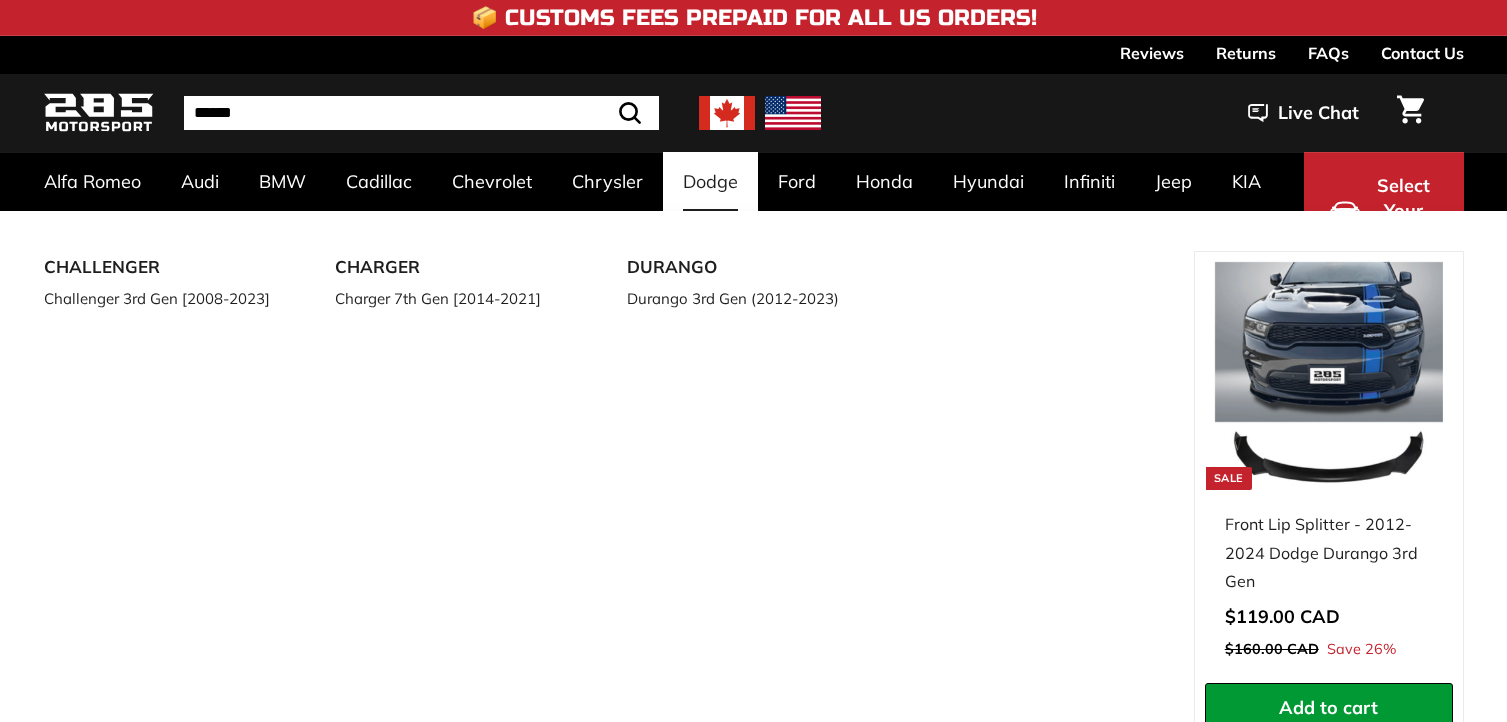 scroll, scrollTop: 0, scrollLeft: 0, axis: both 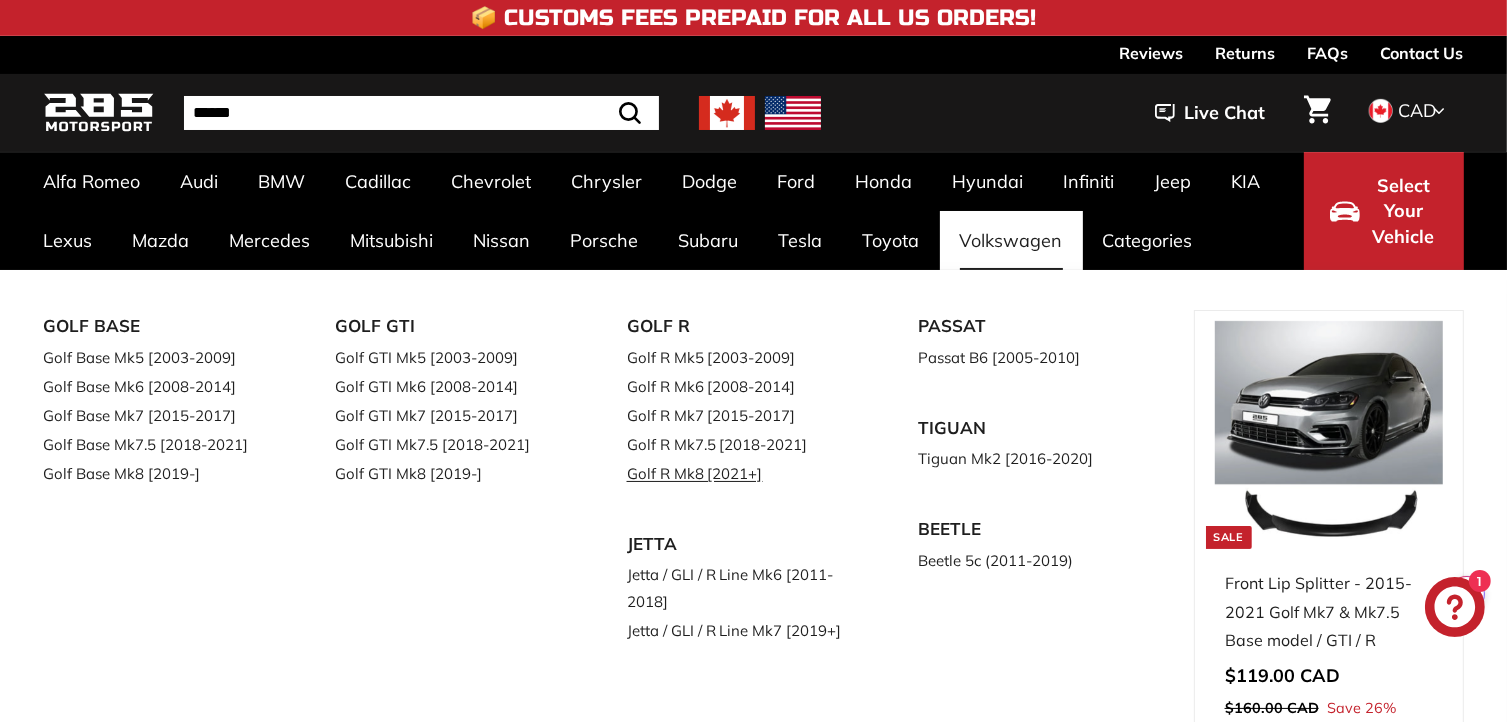click on "Golf R Mk8 [2021+]" at bounding box center [745, 473] 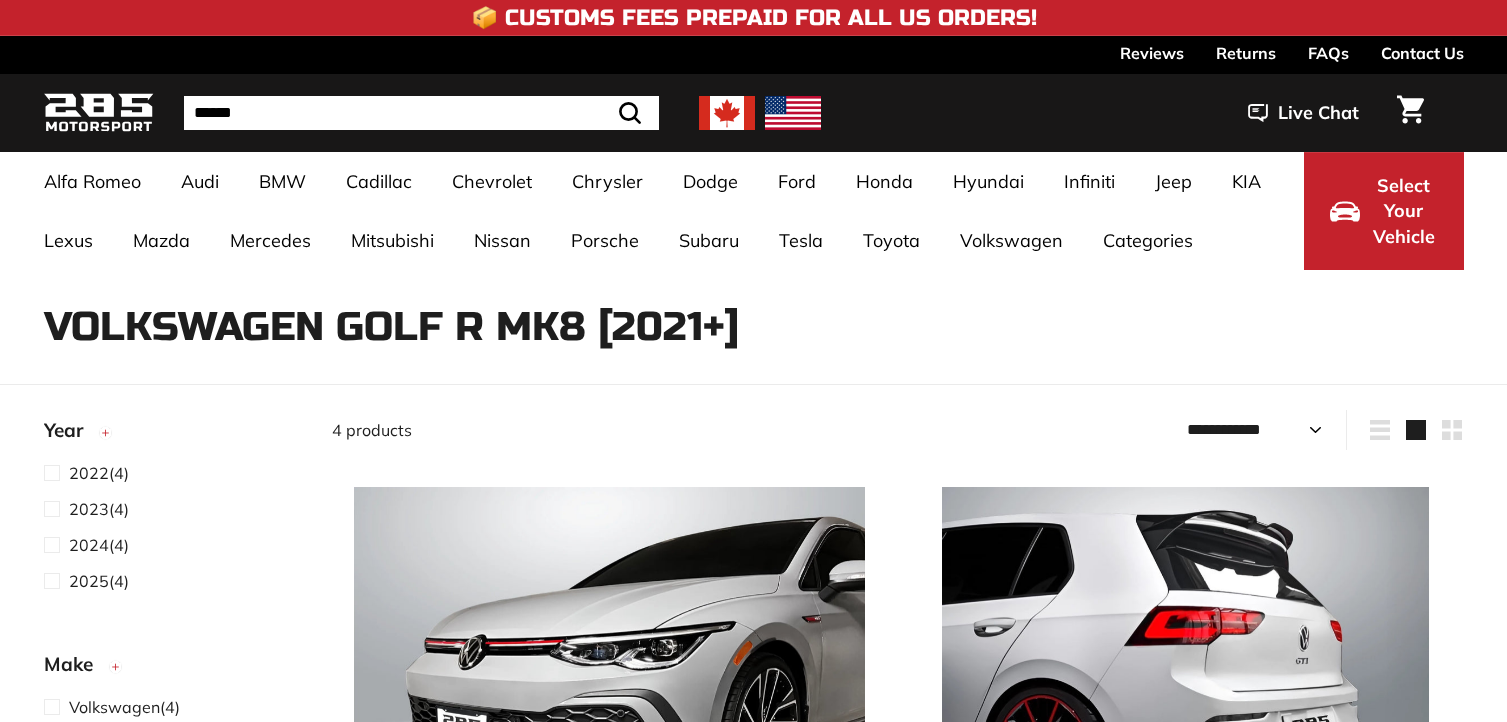 select on "**********" 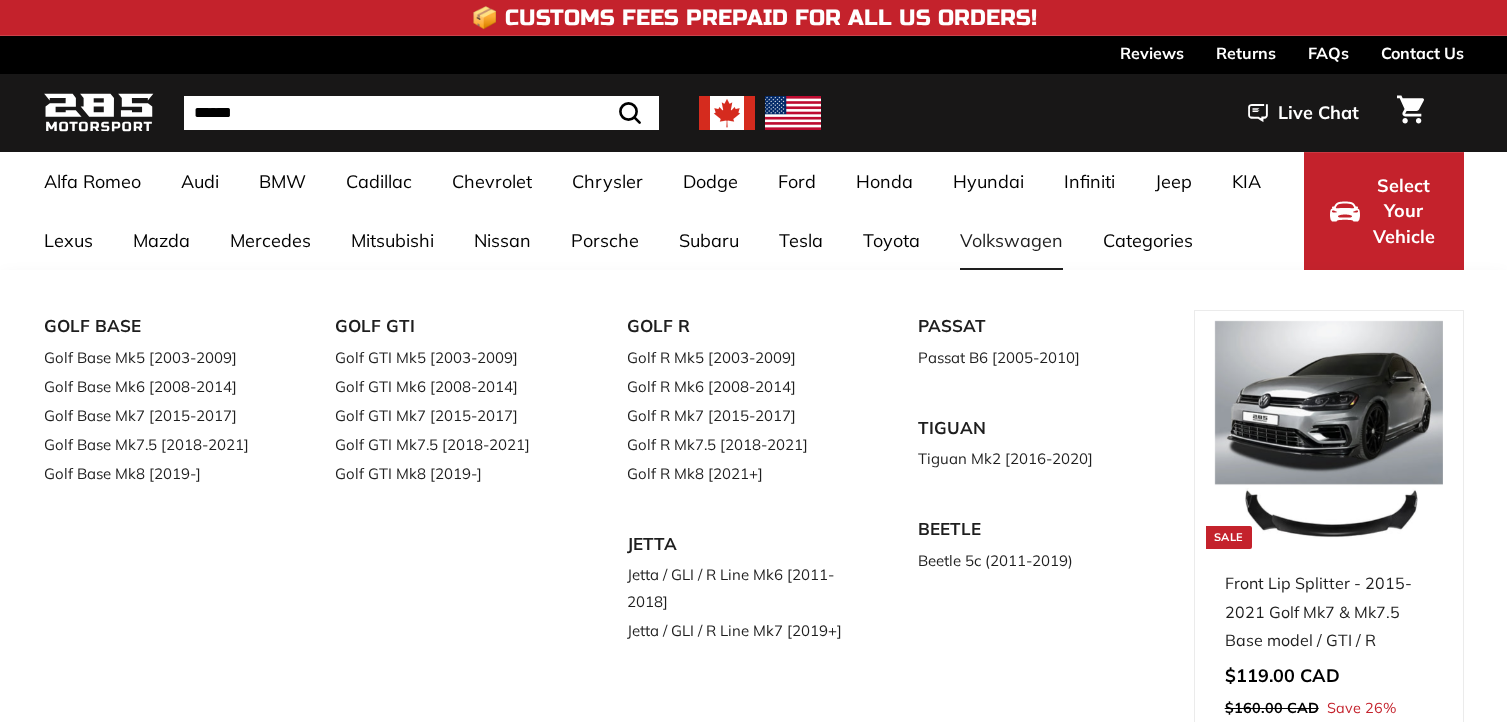 scroll, scrollTop: 0, scrollLeft: 0, axis: both 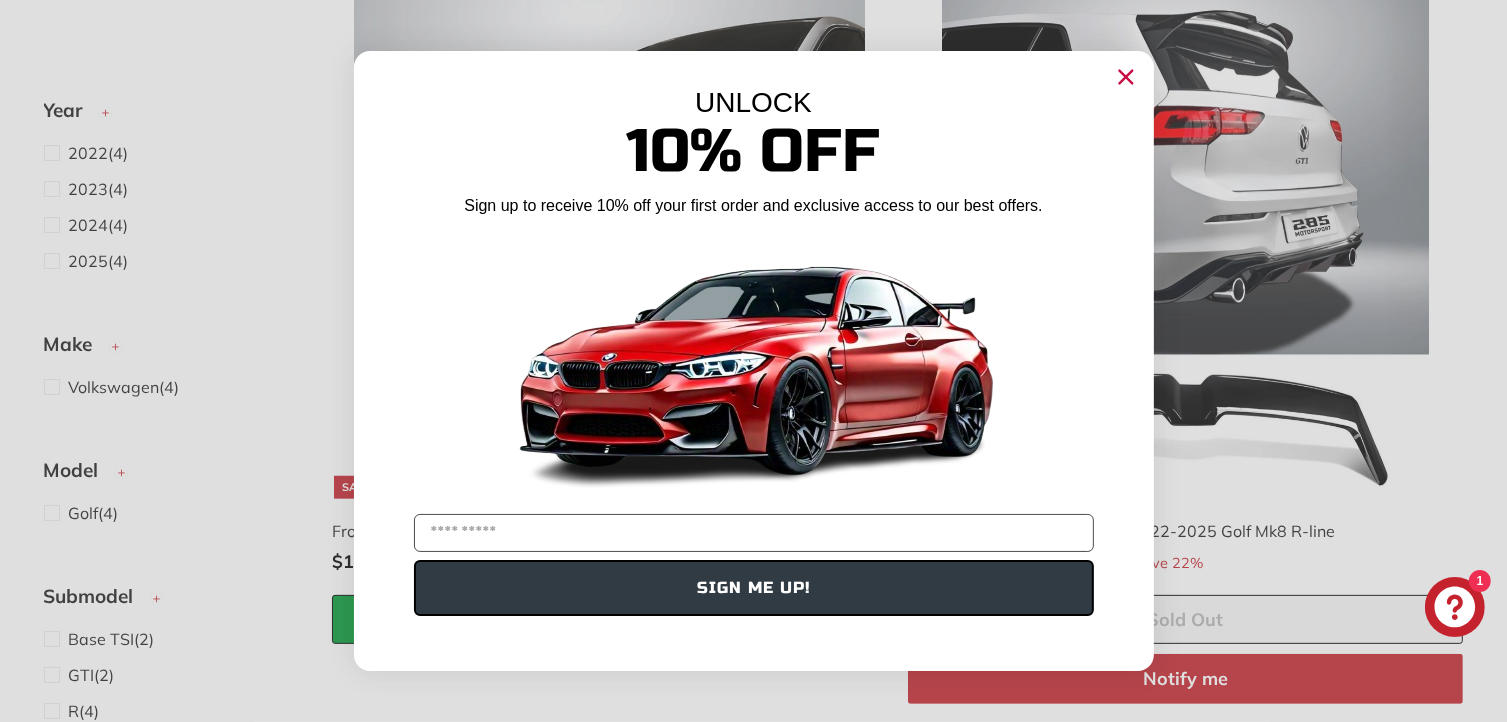 click 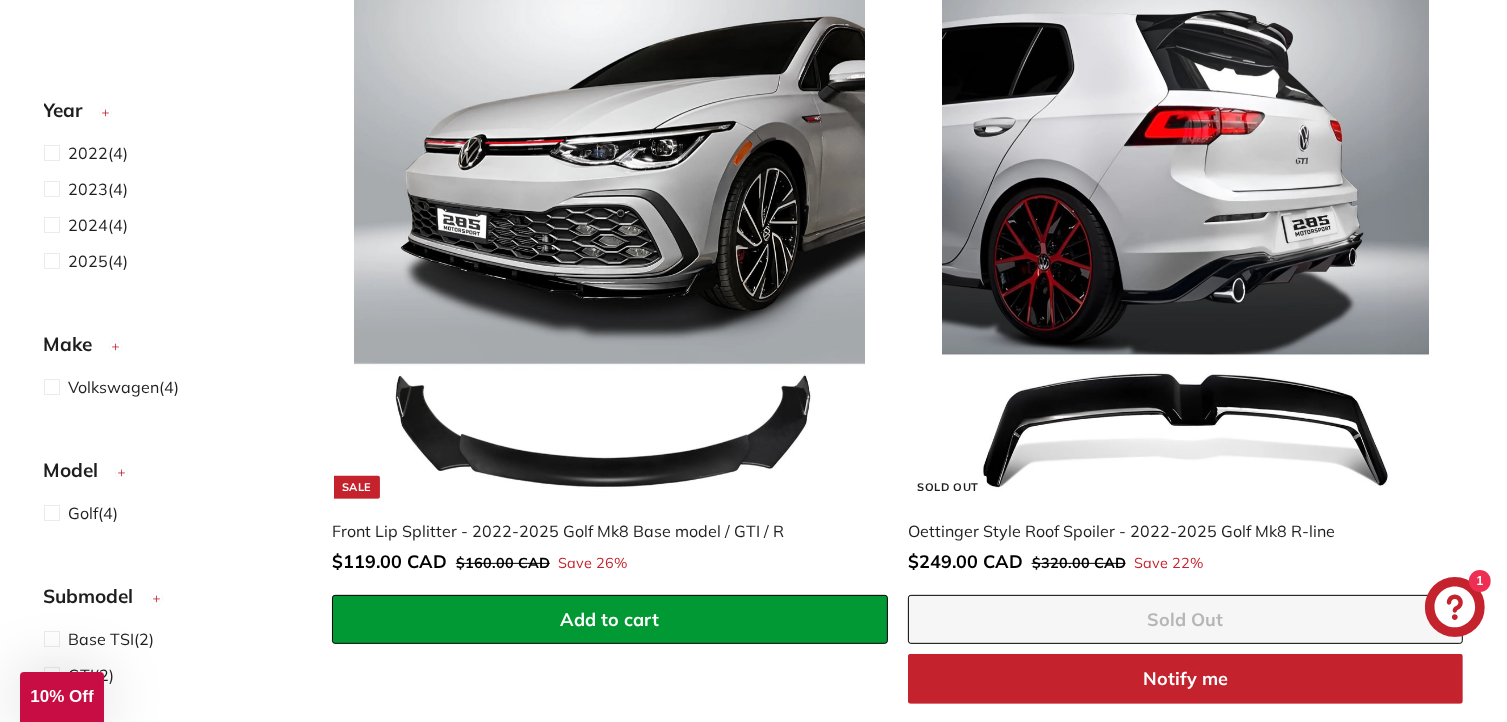 click at bounding box center [609, 242] 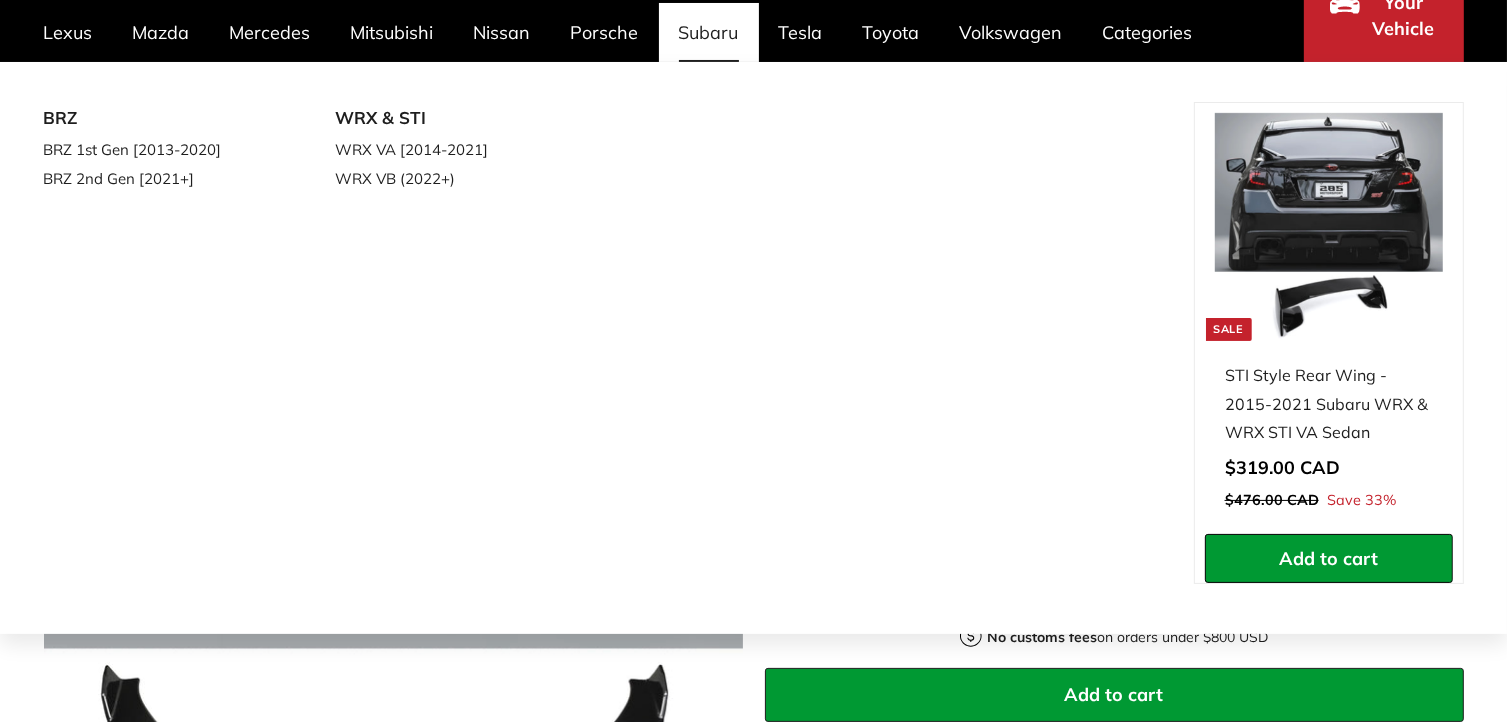 scroll, scrollTop: 300, scrollLeft: 0, axis: vertical 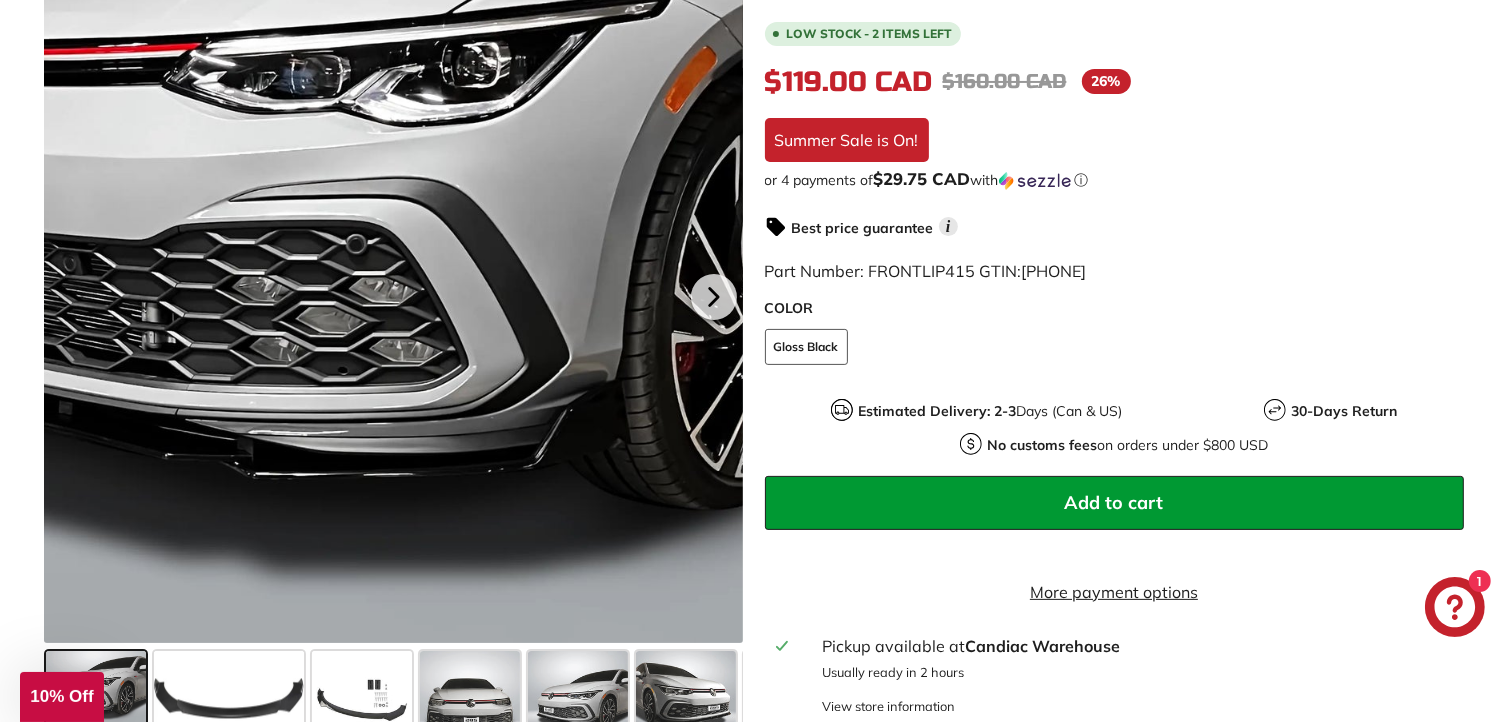 click at bounding box center (393, 293) 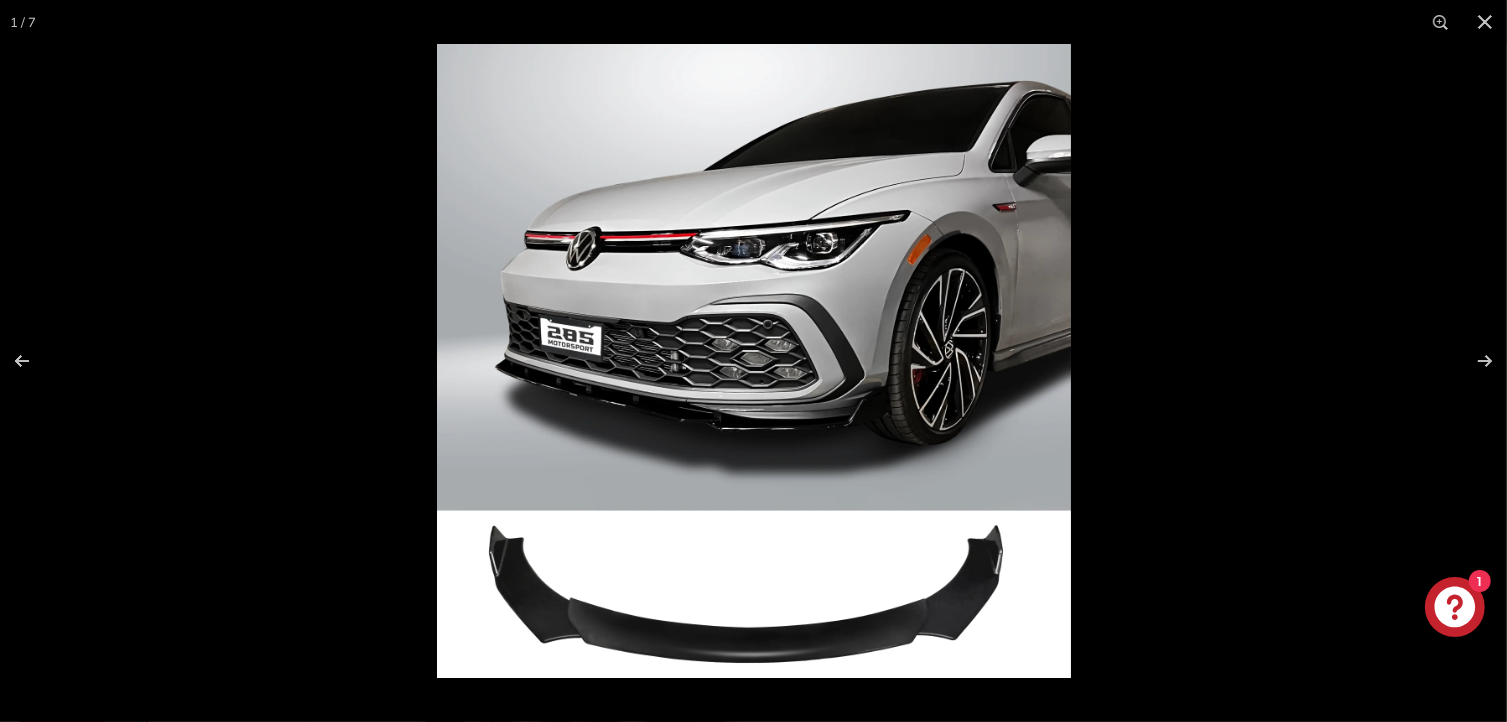 click at bounding box center [754, 361] 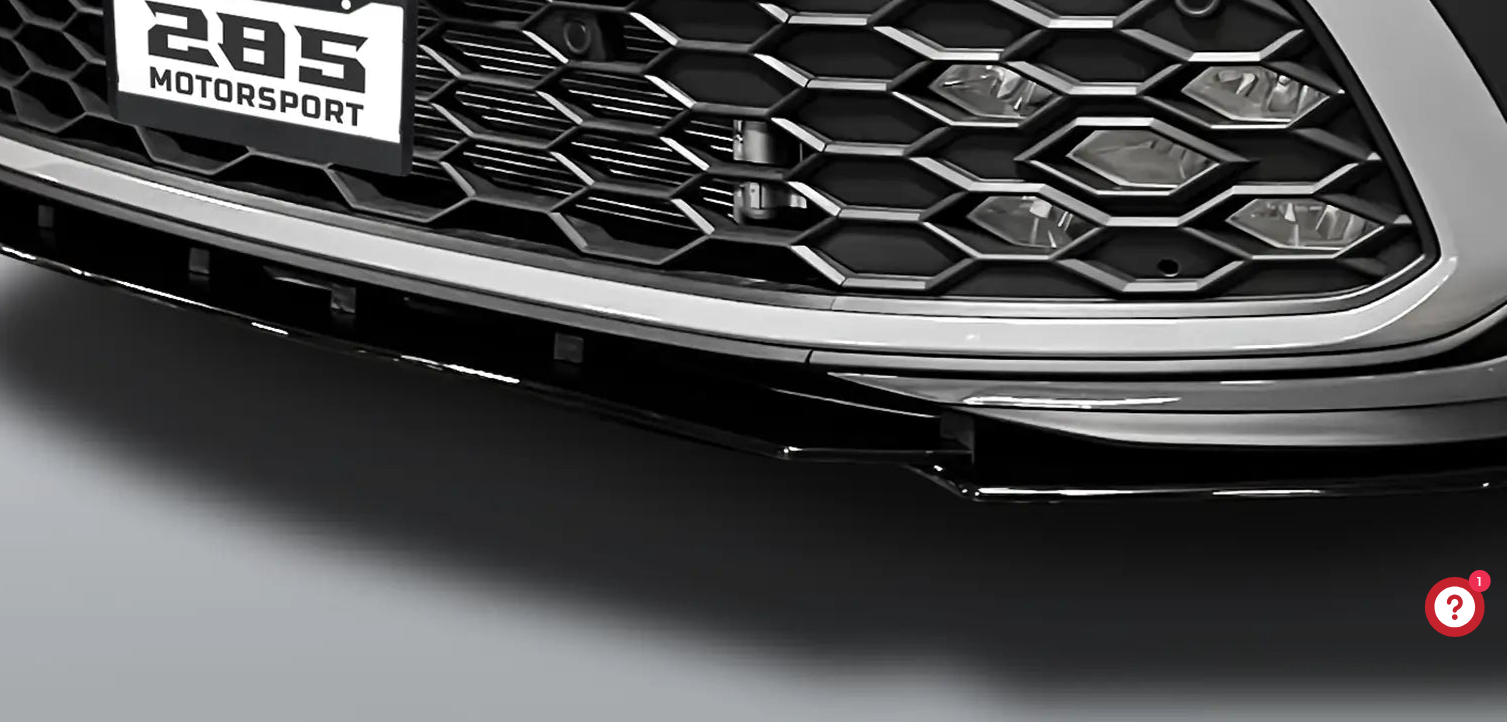 click at bounding box center [1131, 169] 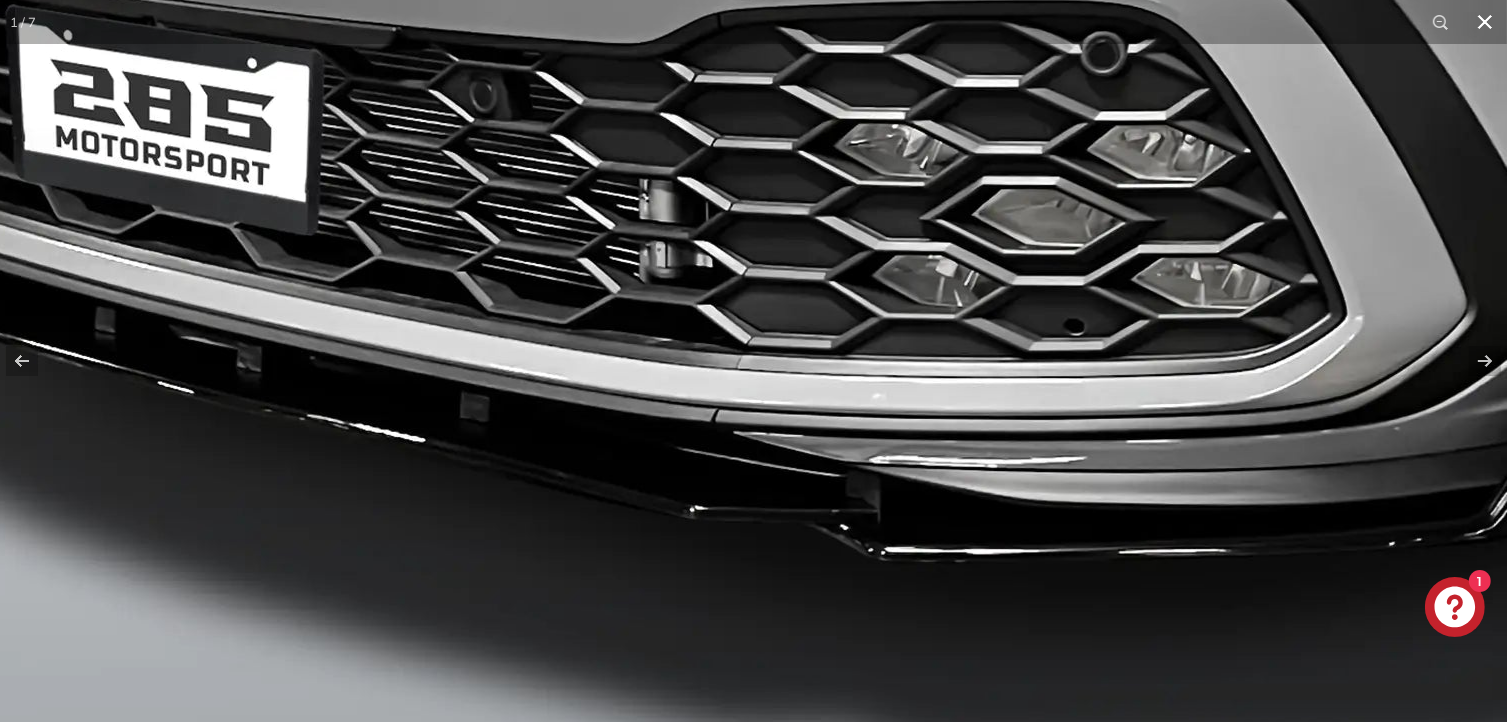 click at bounding box center [1485, 22] 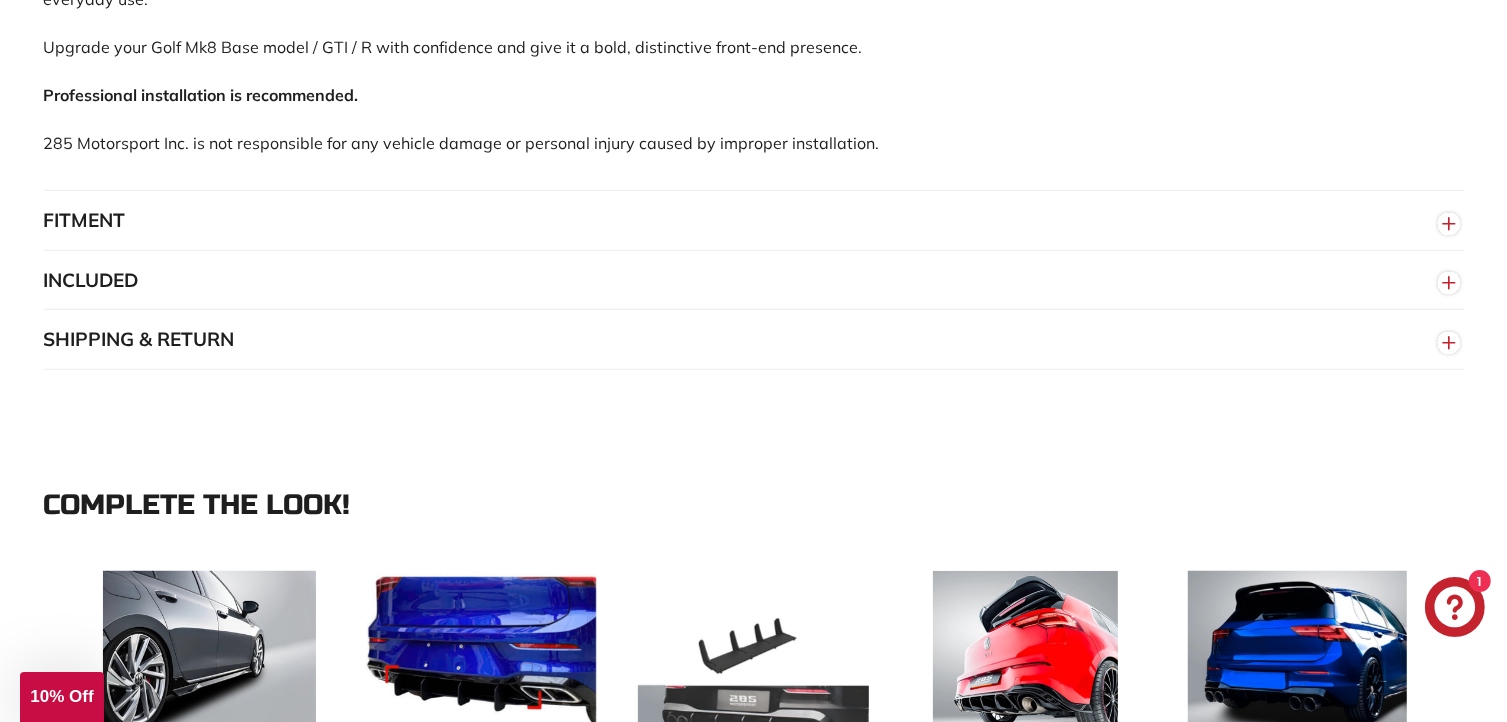 scroll, scrollTop: 1400, scrollLeft: 0, axis: vertical 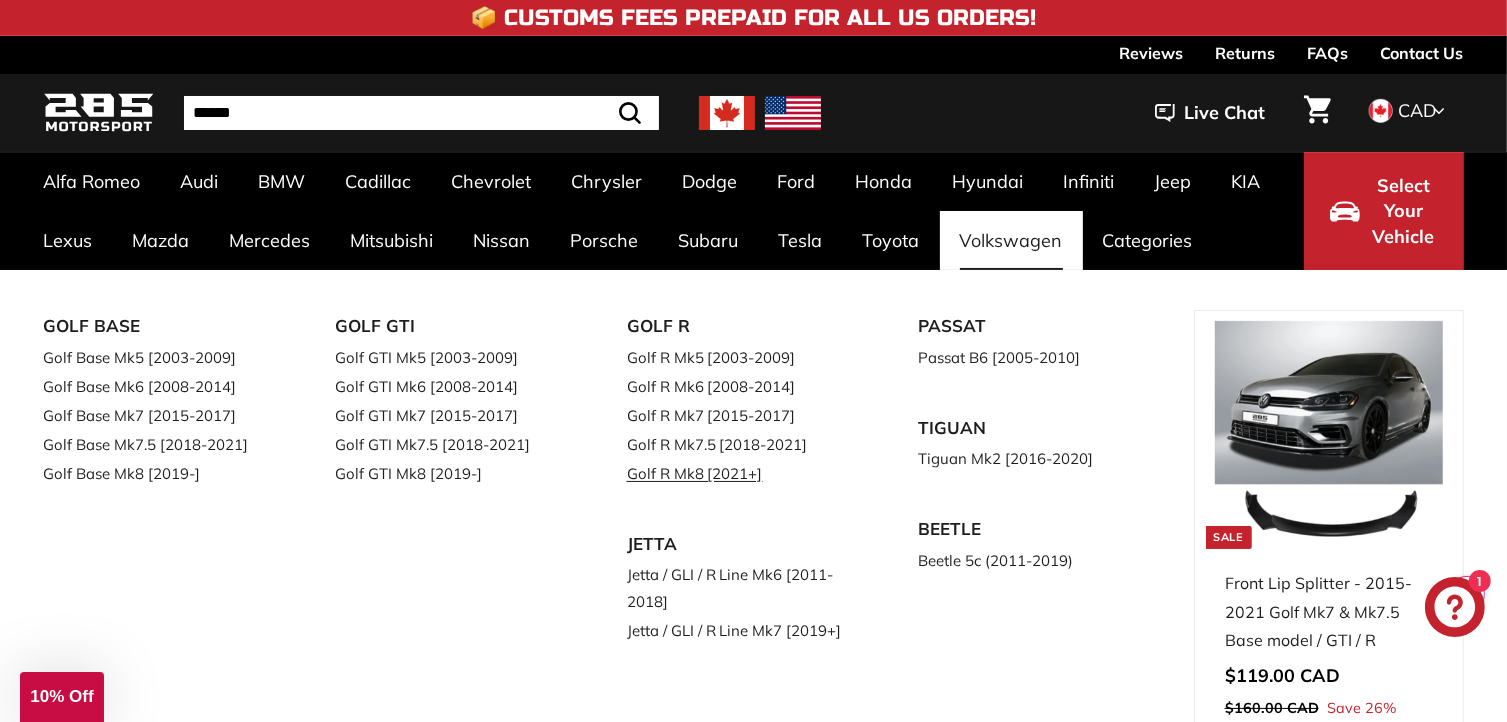 click on "Golf R Mk8 [2021+]" at bounding box center (745, 473) 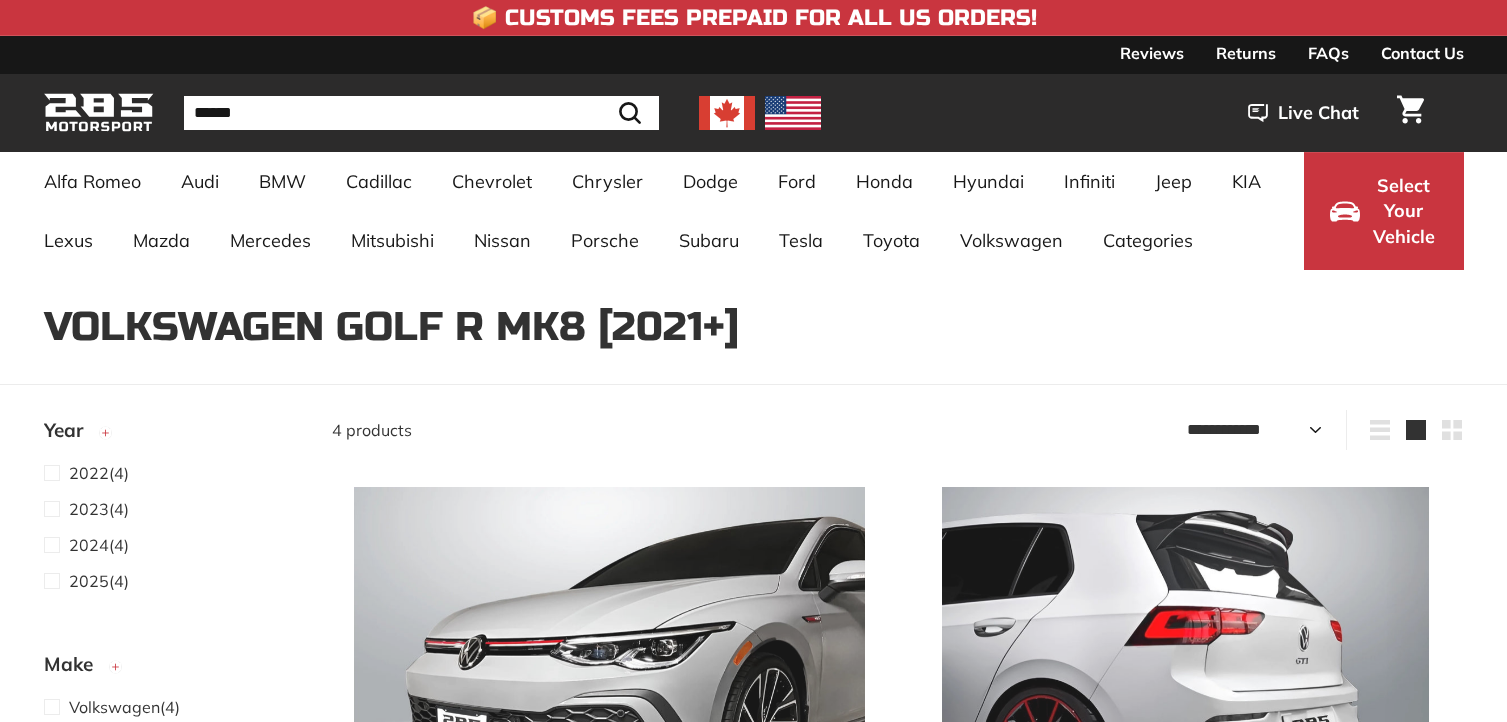select on "**********" 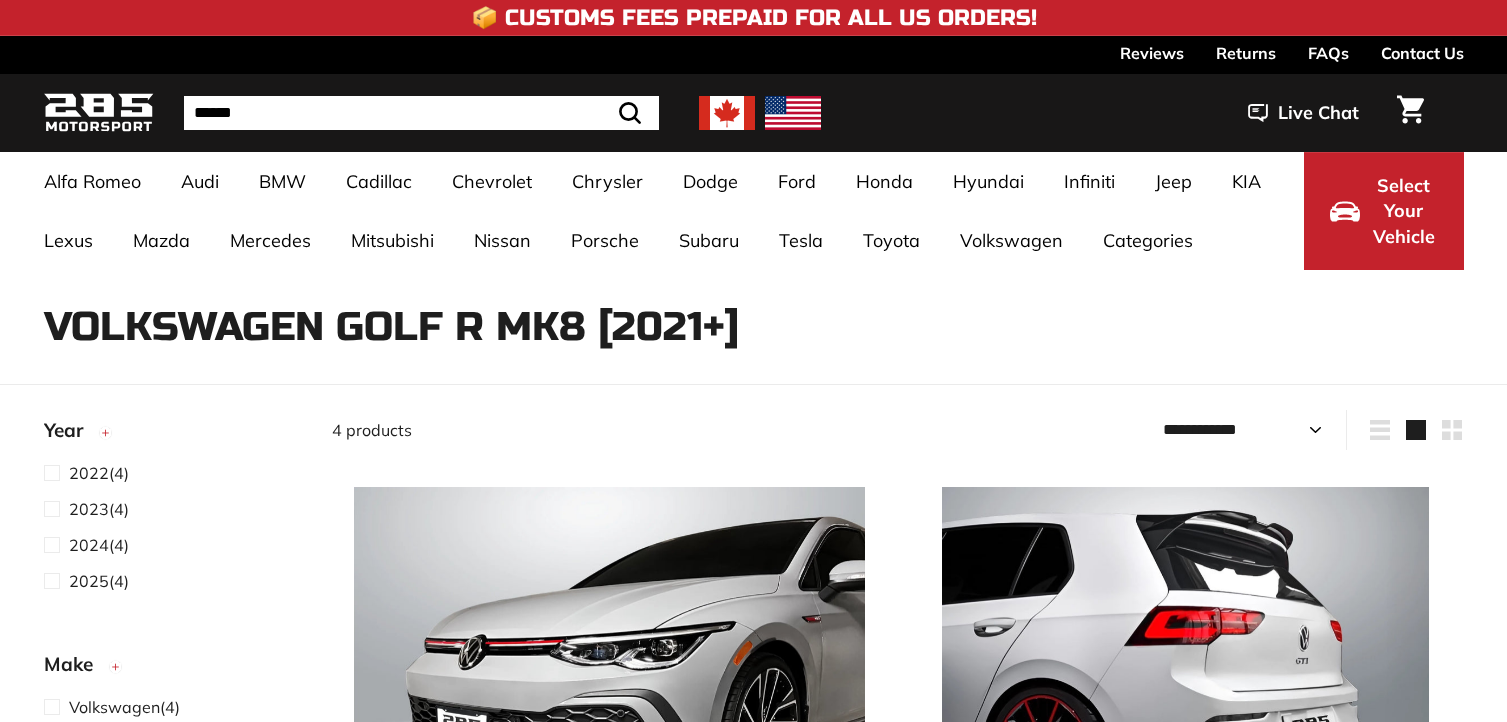 scroll, scrollTop: 0, scrollLeft: 0, axis: both 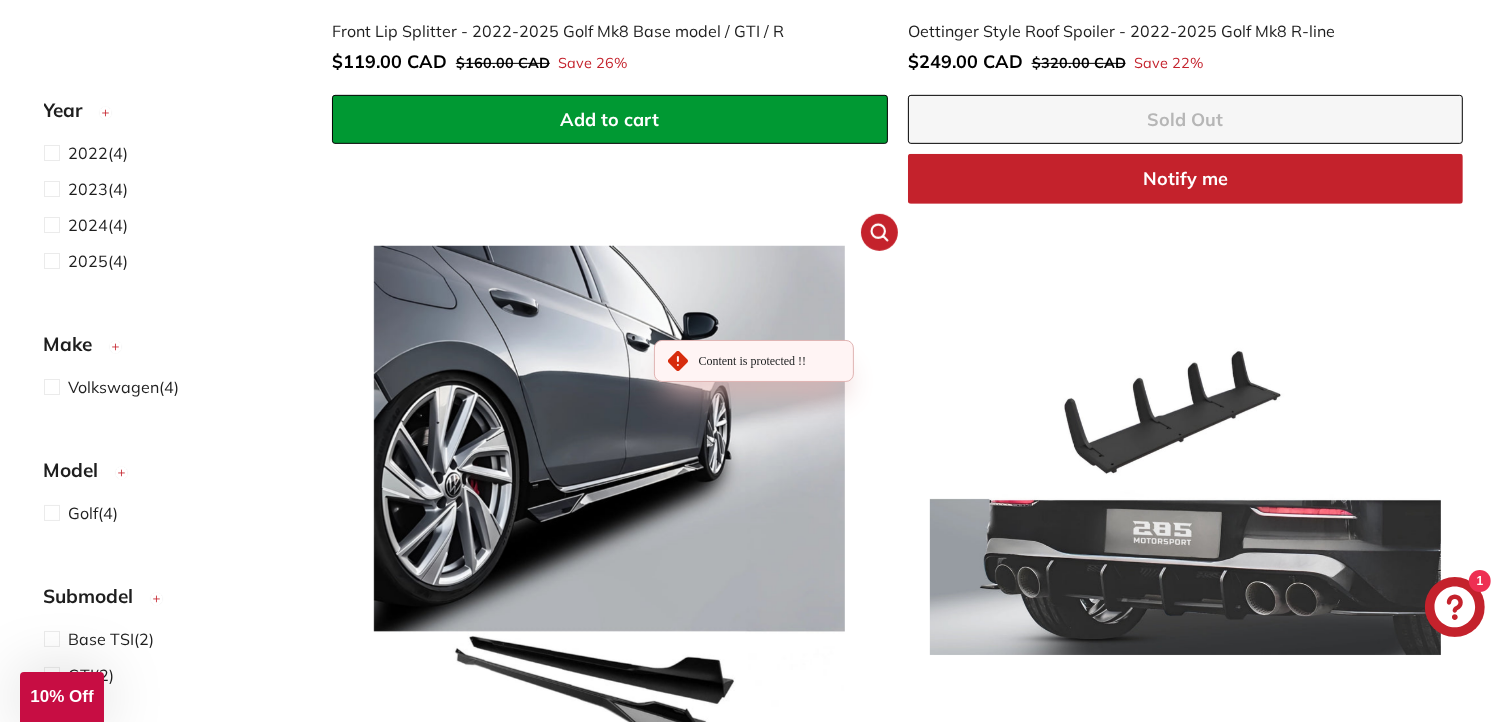 click at bounding box center (609, 501) 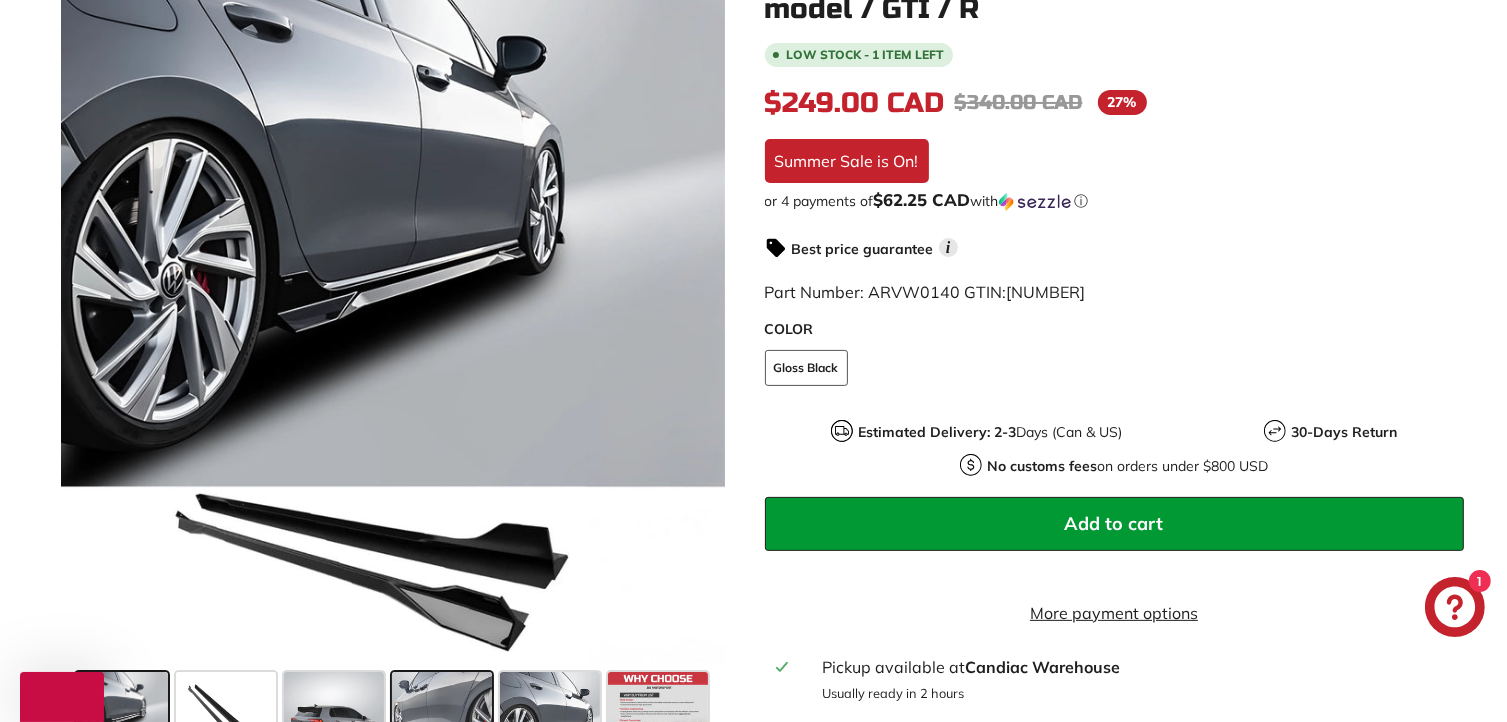 scroll, scrollTop: 700, scrollLeft: 0, axis: vertical 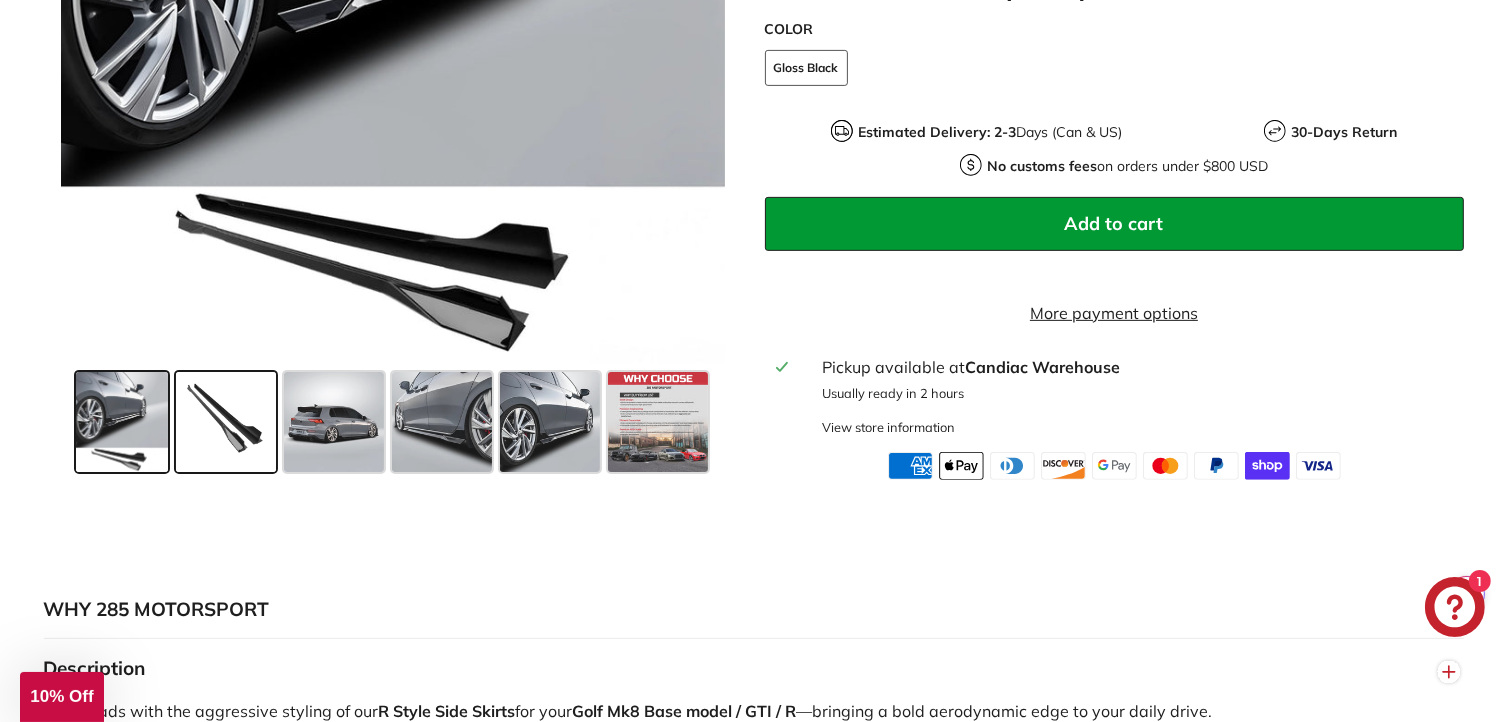 click at bounding box center [226, 422] 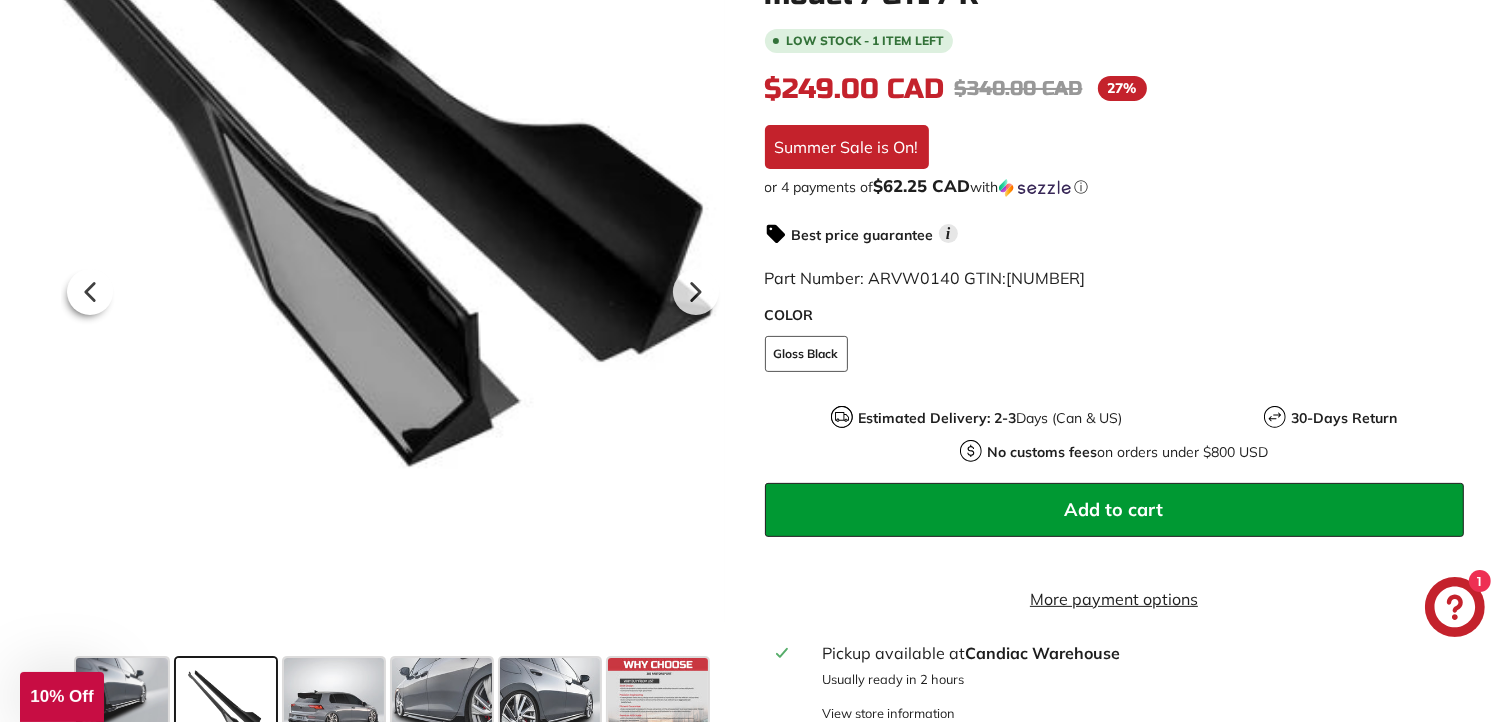scroll, scrollTop: 300, scrollLeft: 0, axis: vertical 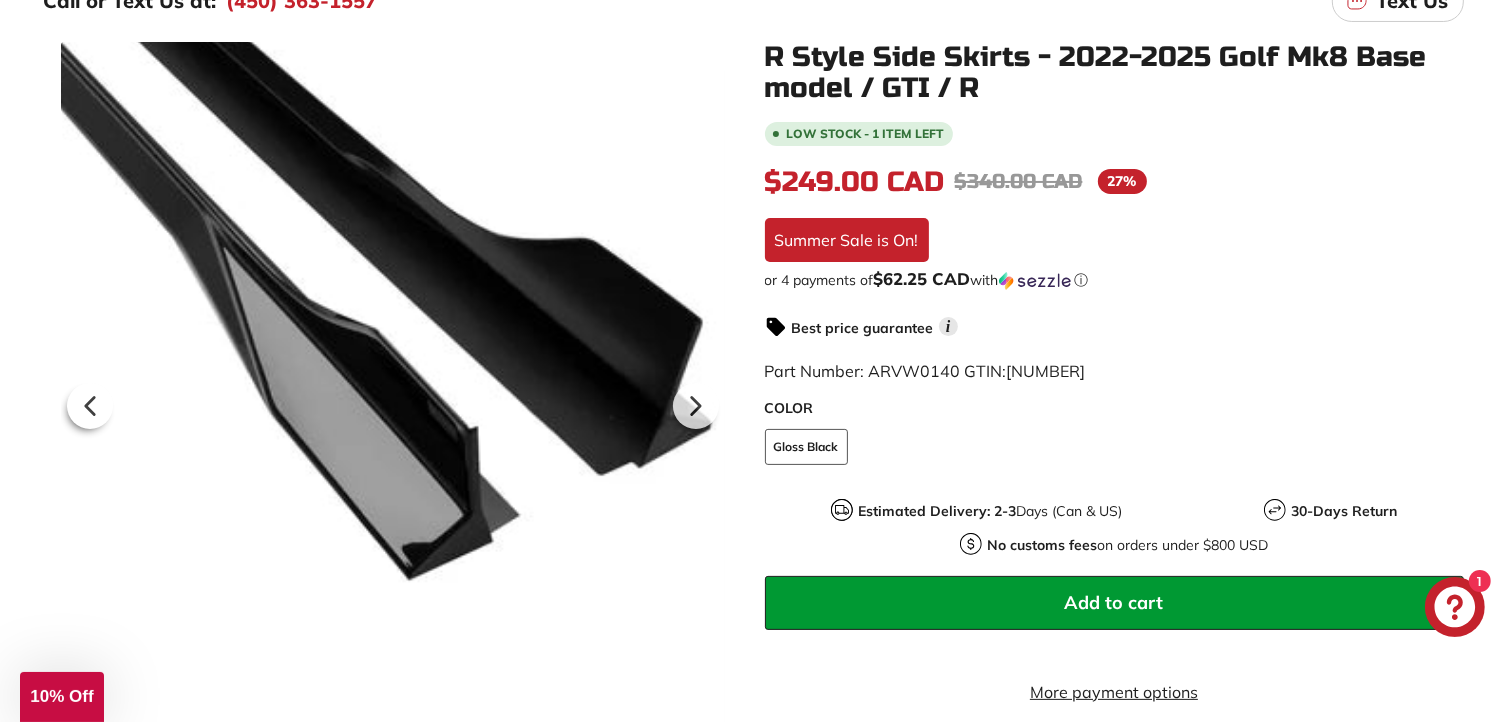 click at bounding box center (392, 403) 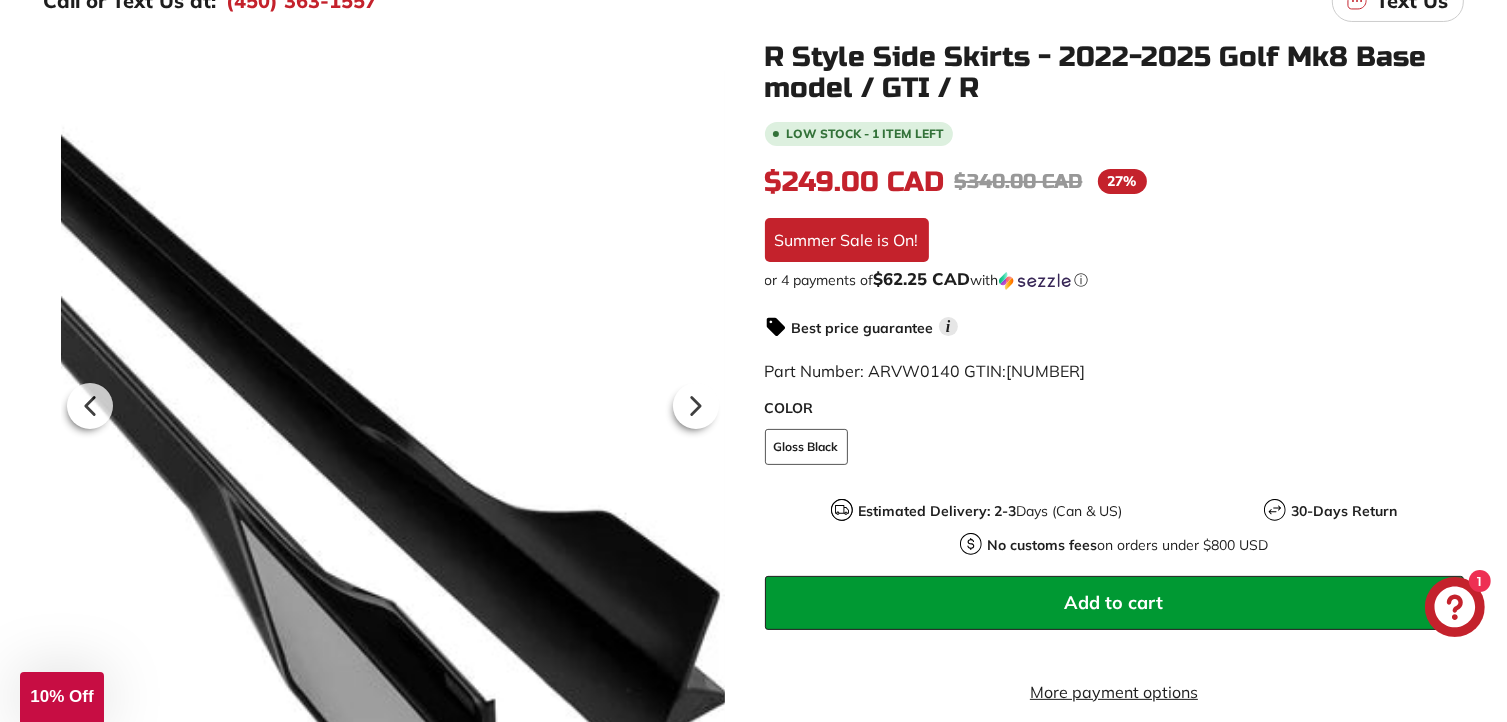 click at bounding box center [392, 403] 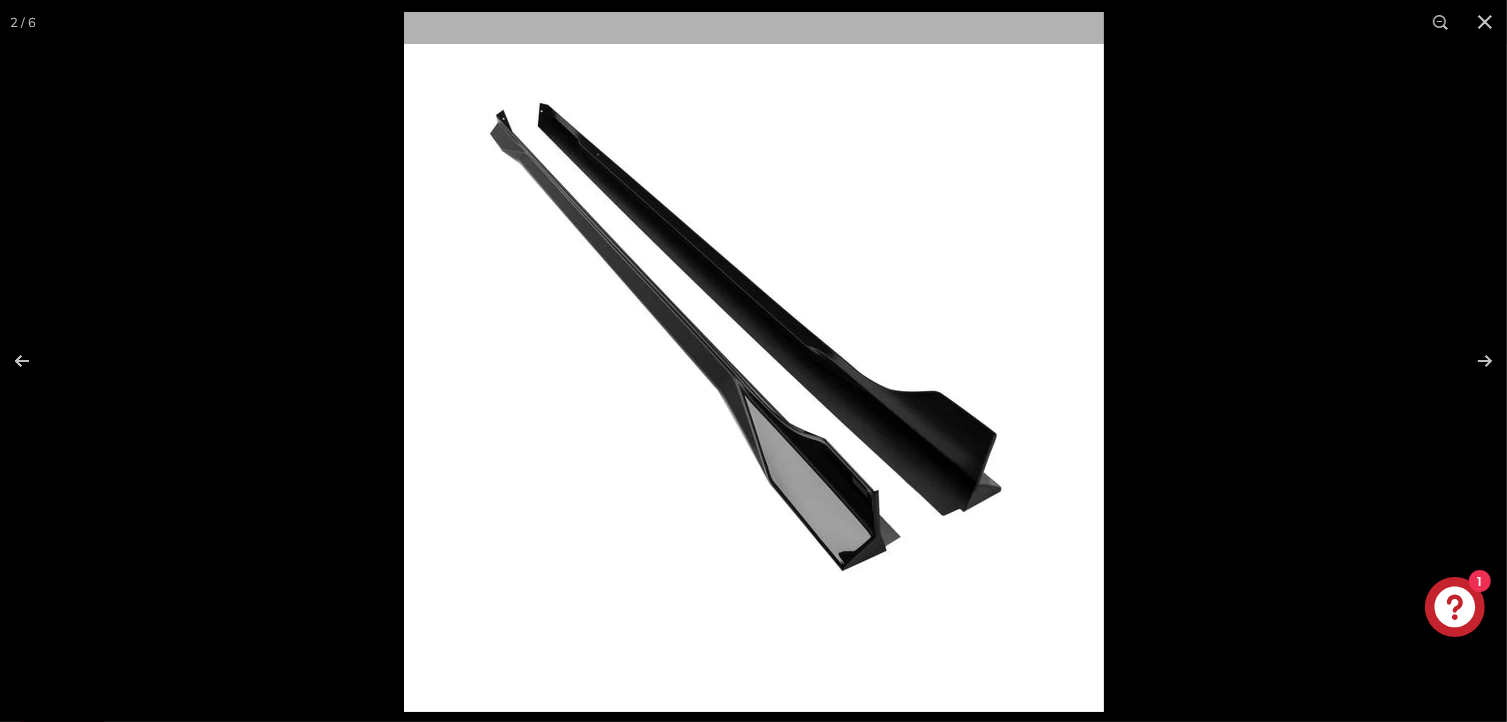 click at bounding box center (754, 362) 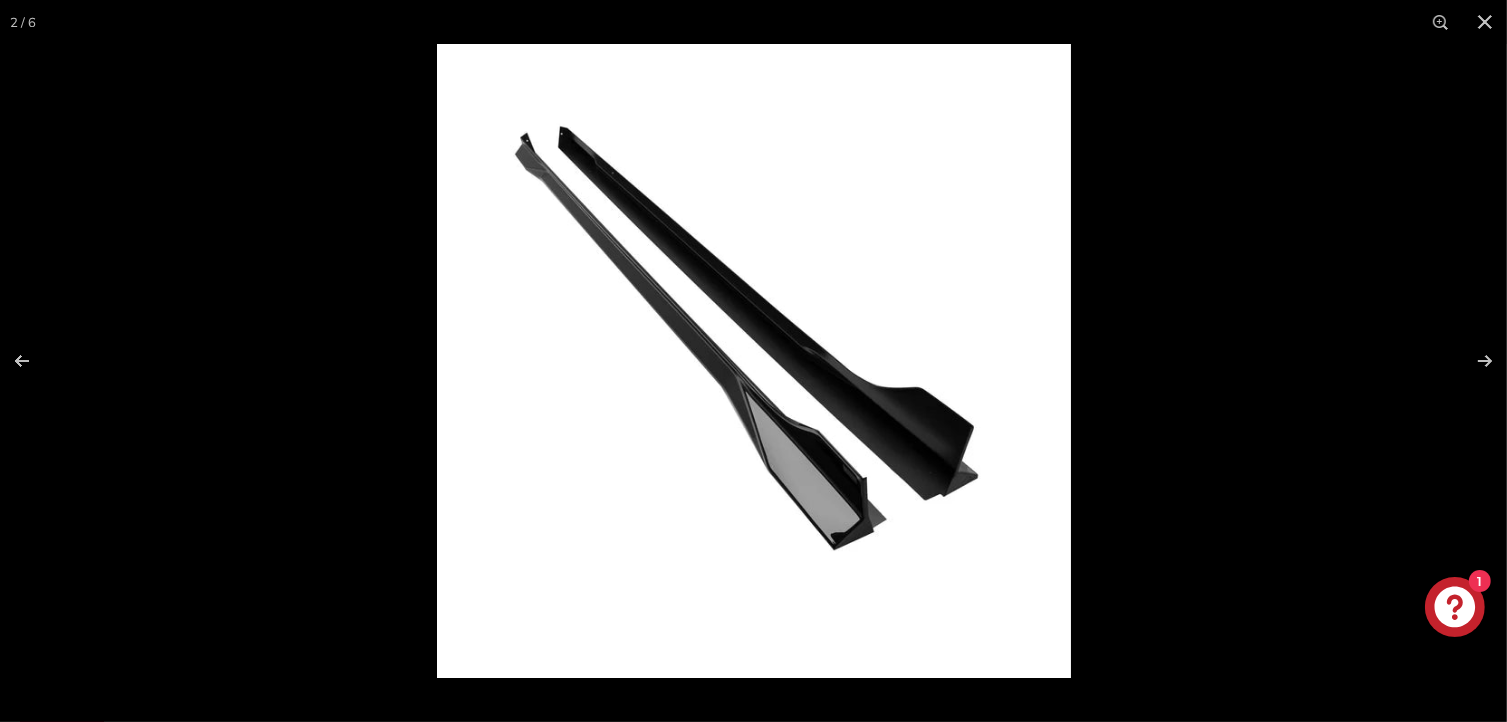 click at bounding box center [754, 361] 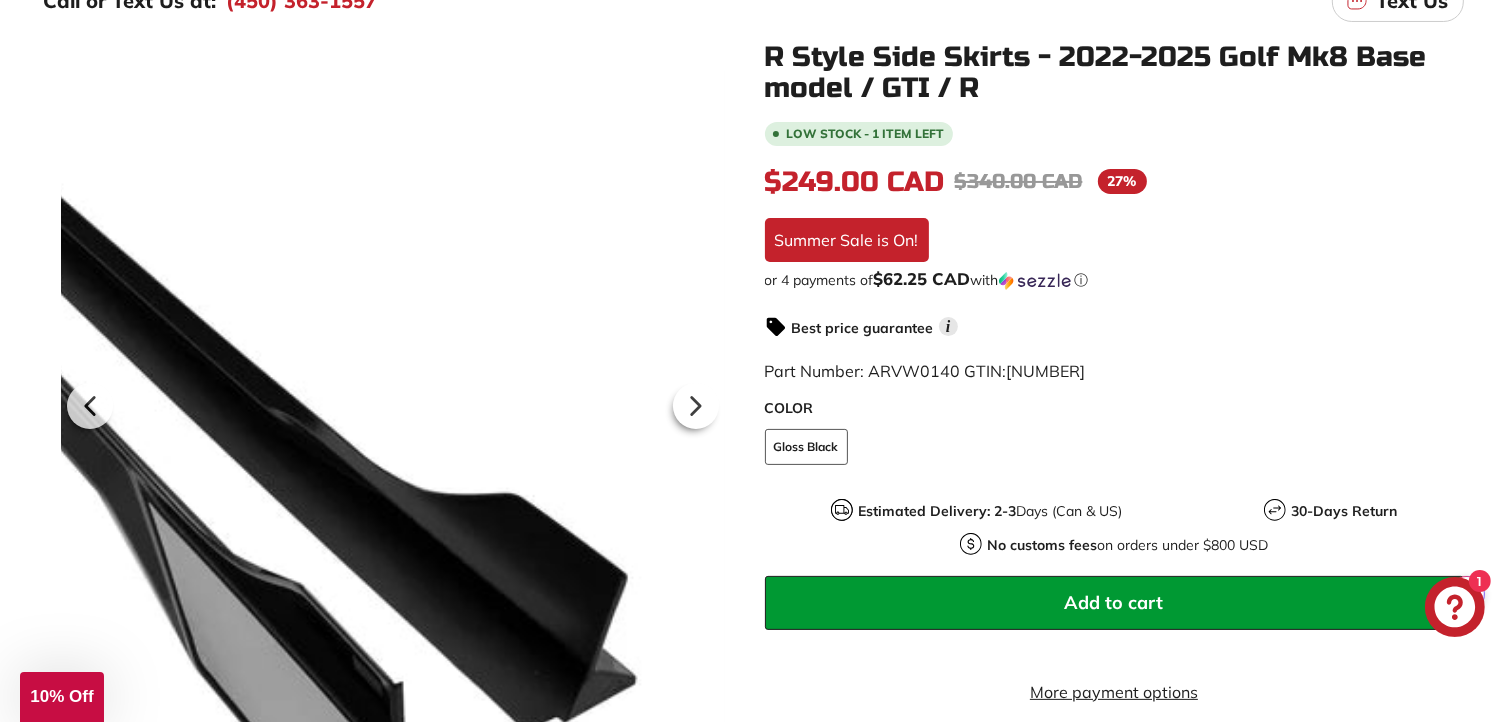drag, startPoint x: 232, startPoint y: 290, endPoint x: 620, endPoint y: 361, distance: 394.44266 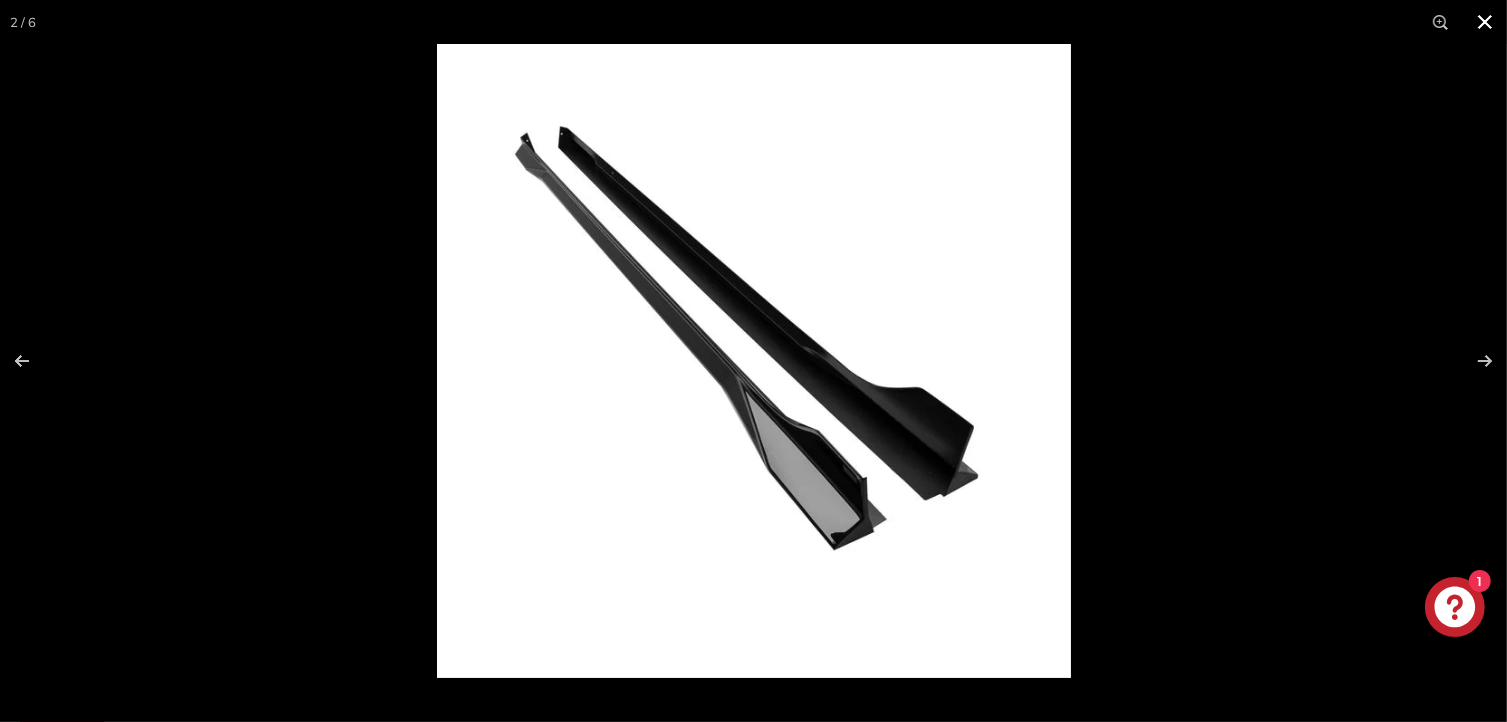 click at bounding box center [1190, 405] 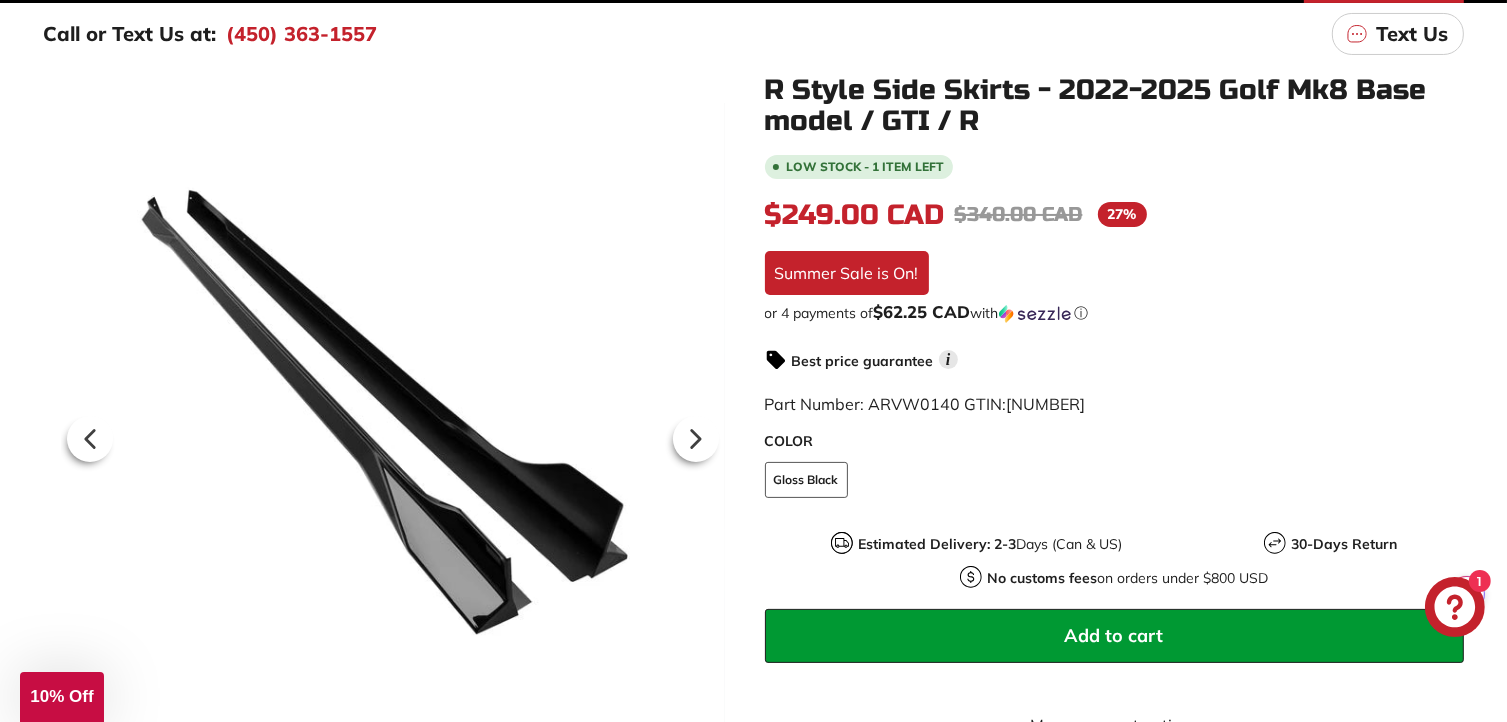 scroll, scrollTop: 200, scrollLeft: 0, axis: vertical 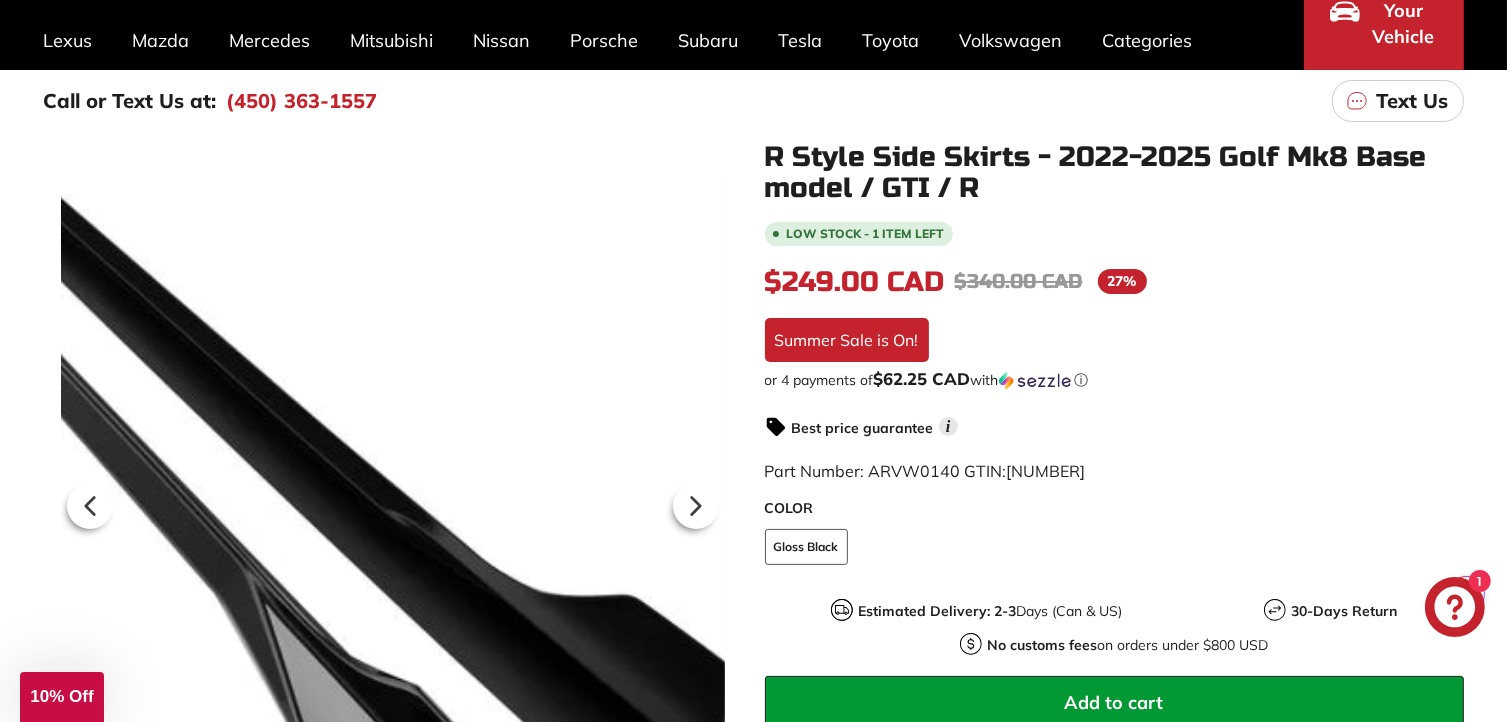 click at bounding box center [392, 503] 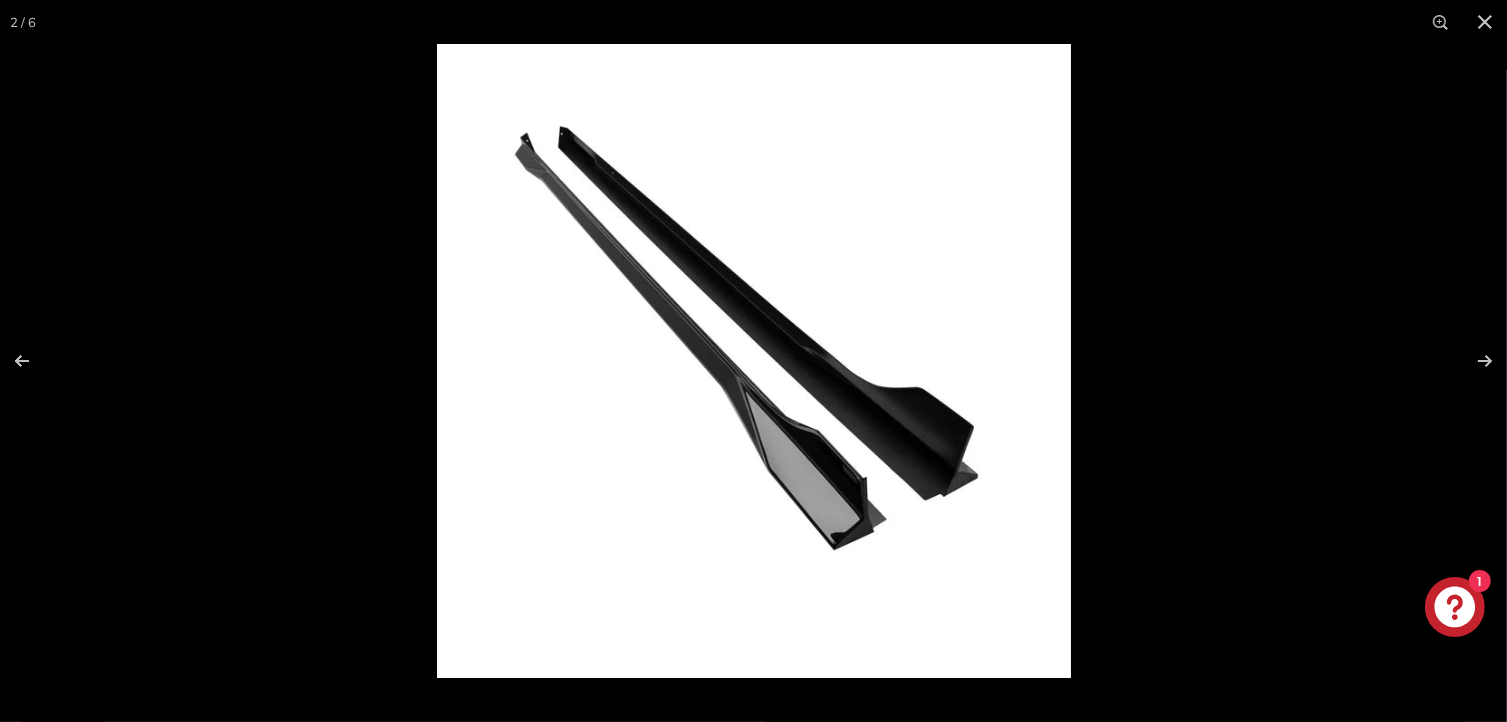 click at bounding box center (1485, 22) 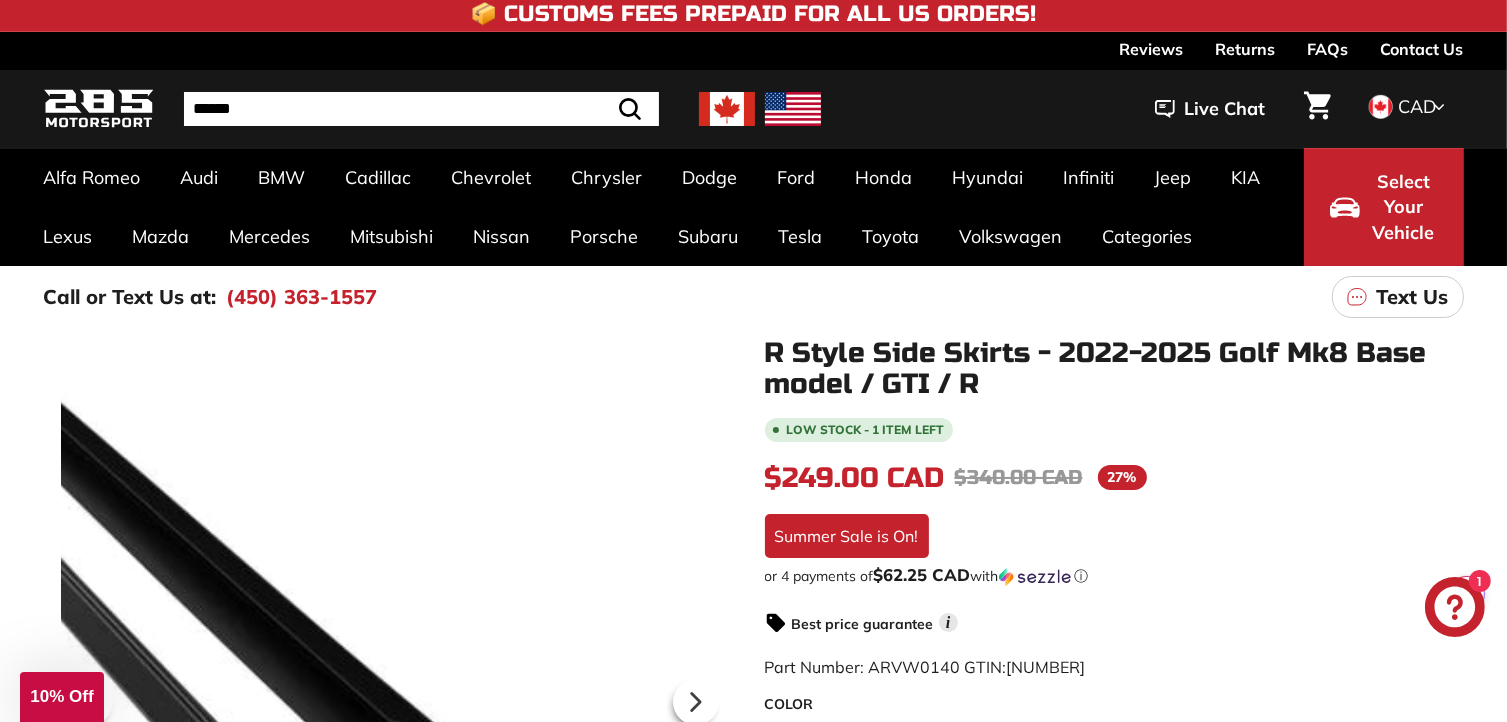 scroll, scrollTop: 0, scrollLeft: 0, axis: both 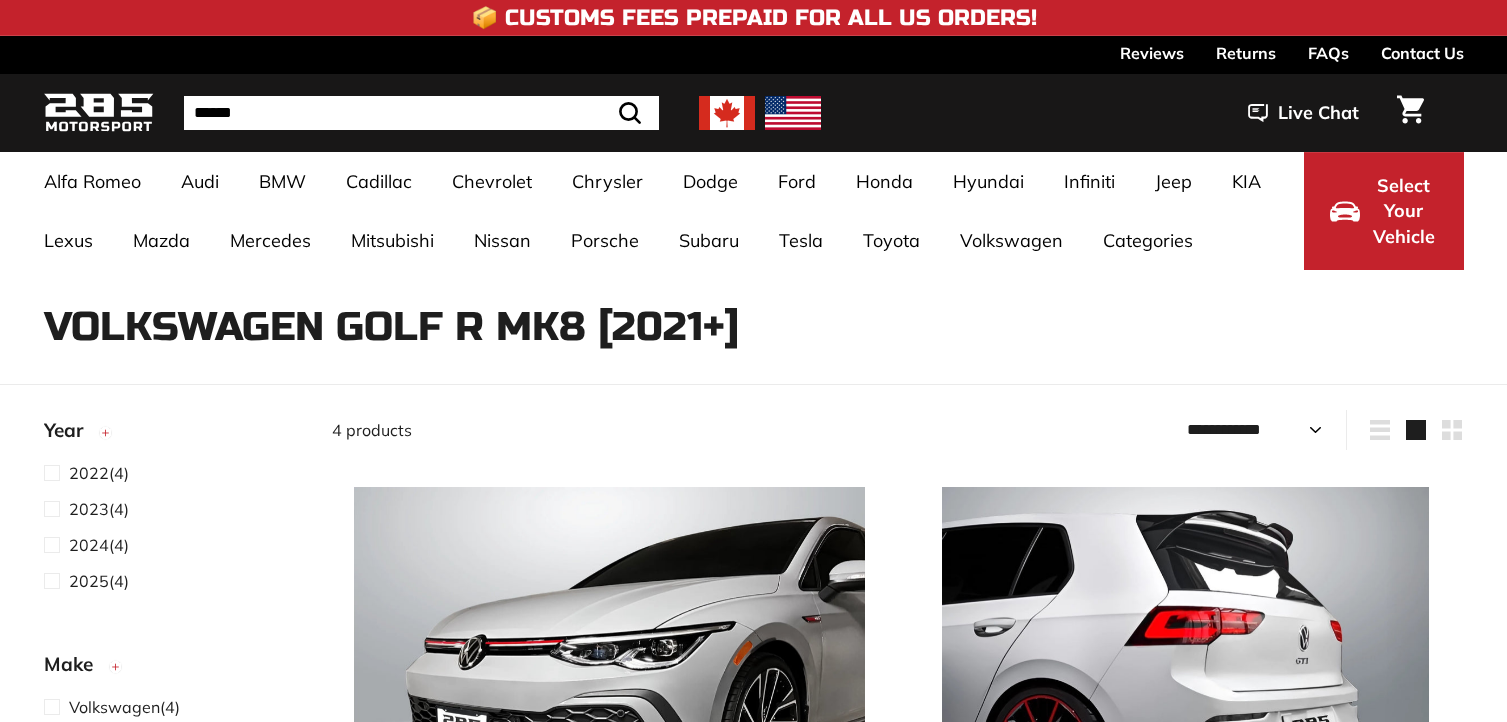 select on "**********" 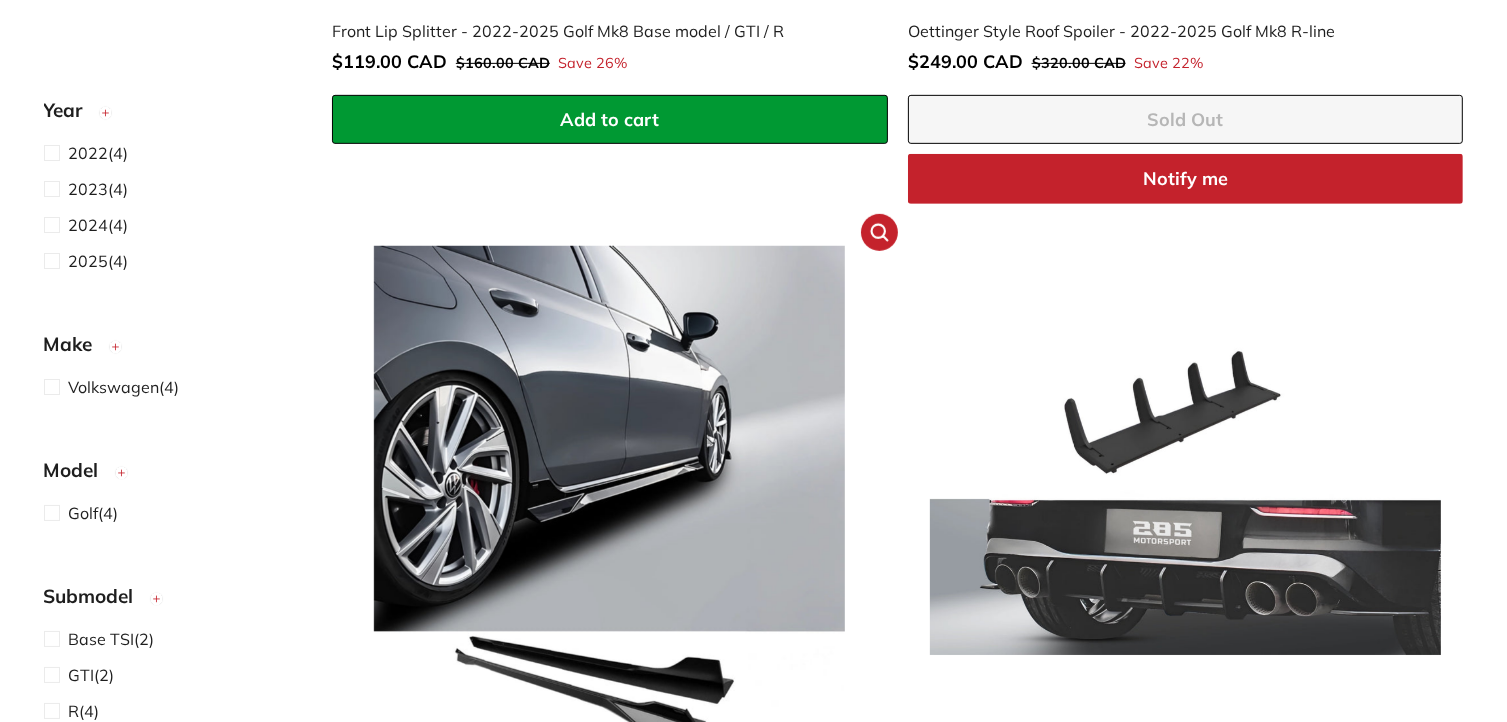 scroll, scrollTop: 1000, scrollLeft: 0, axis: vertical 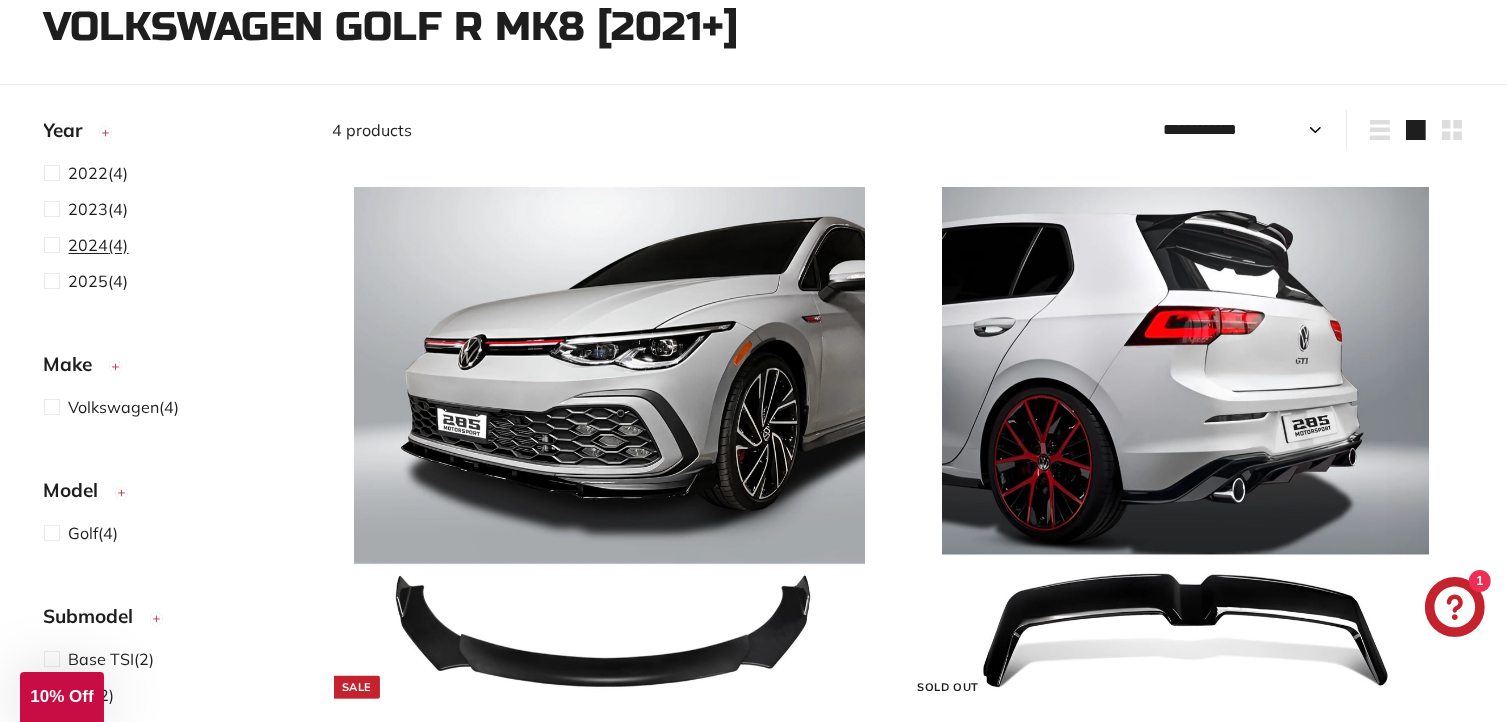 click at bounding box center [56, 245] 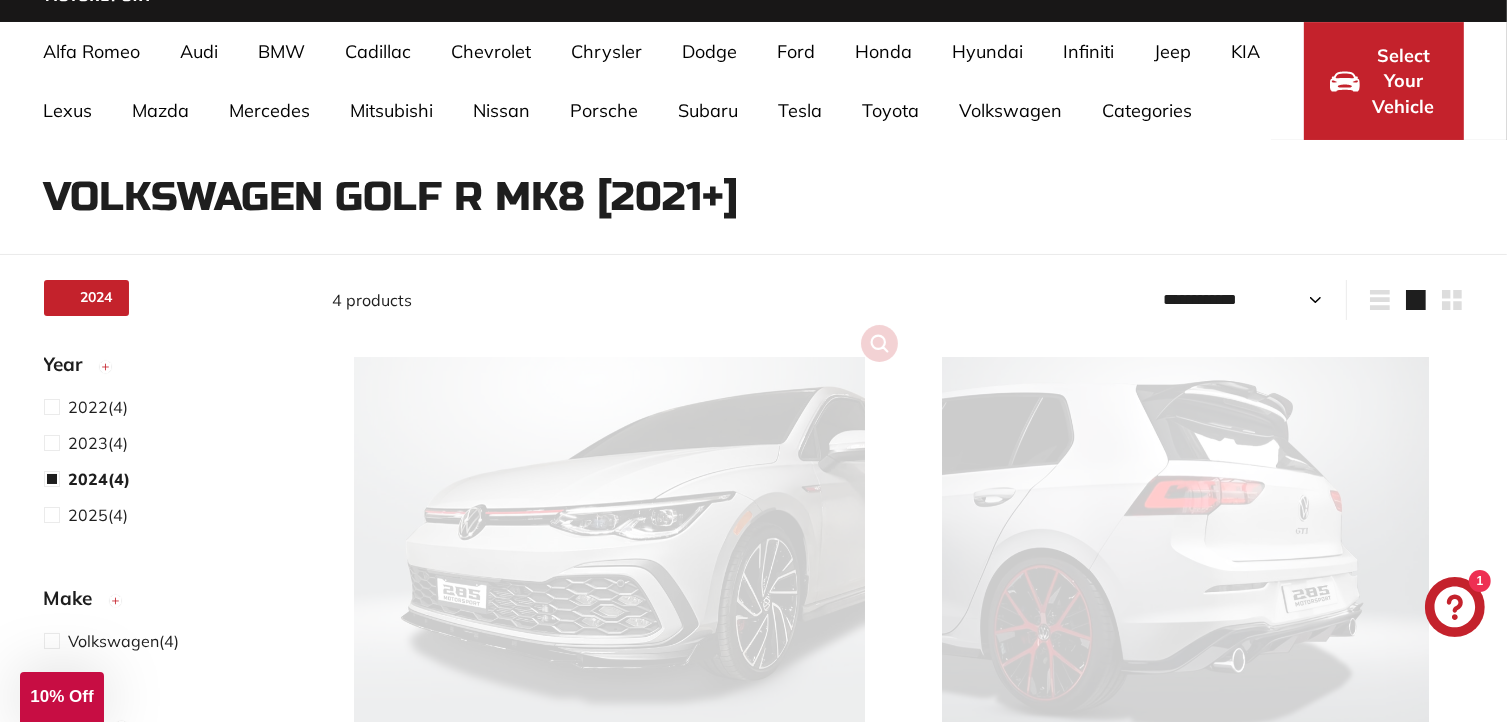 select on "**********" 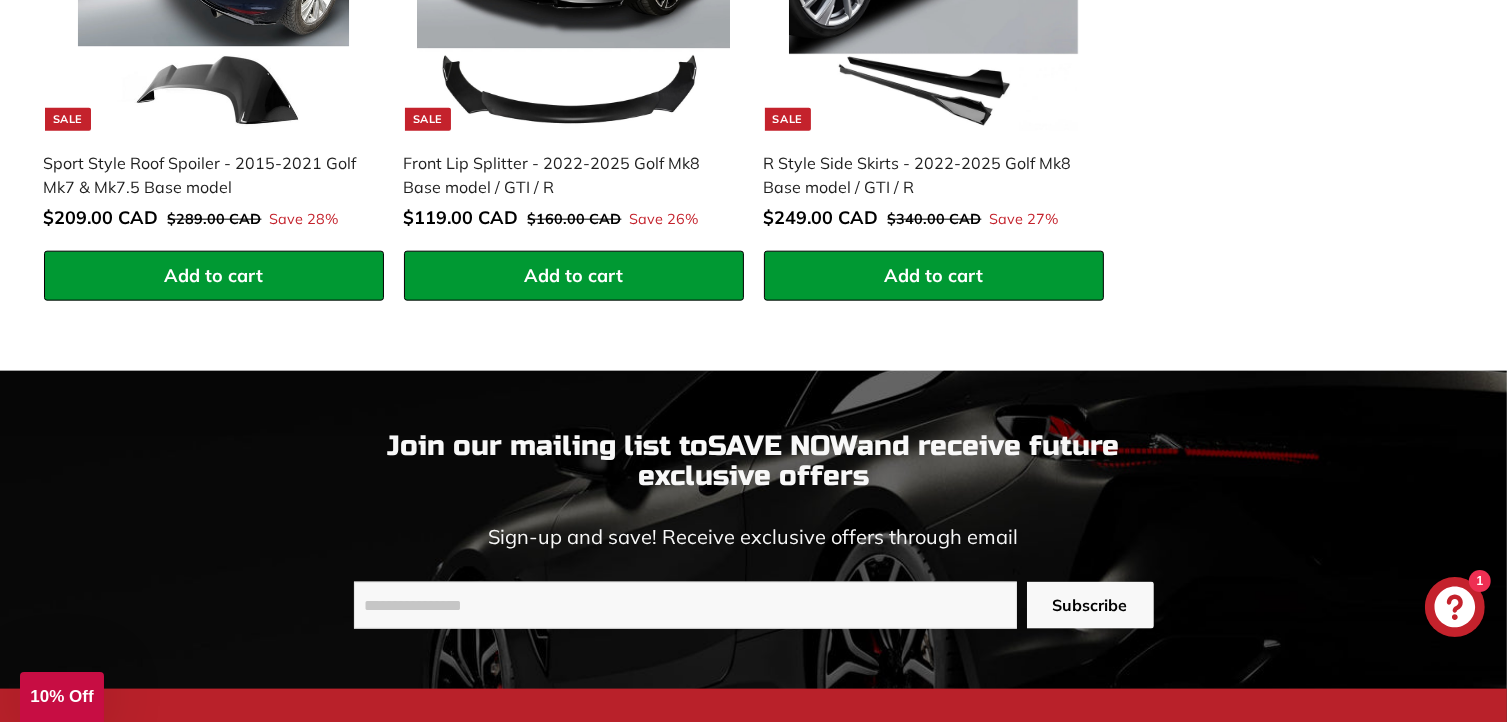 scroll, scrollTop: 2130, scrollLeft: 0, axis: vertical 